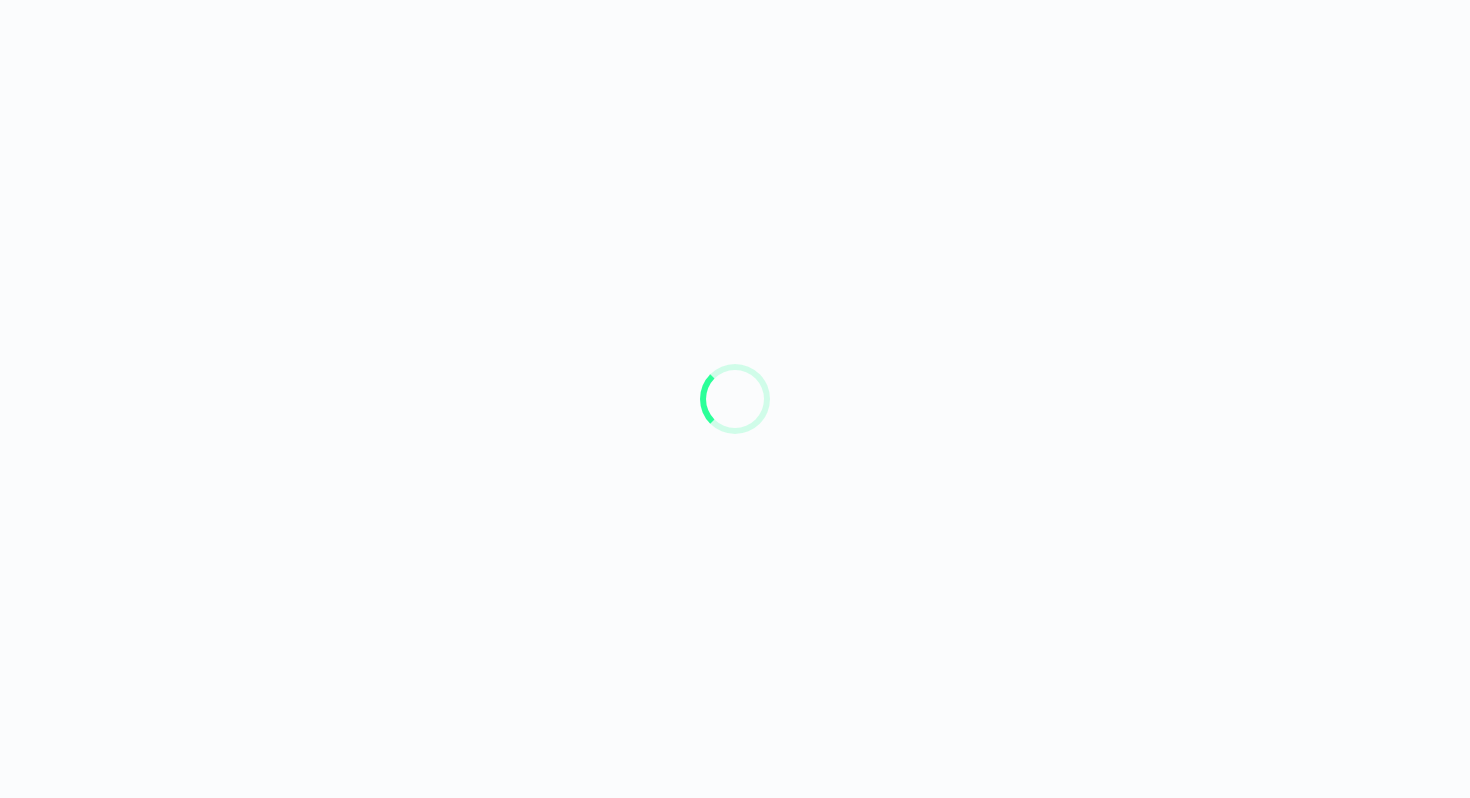 scroll, scrollTop: 0, scrollLeft: 0, axis: both 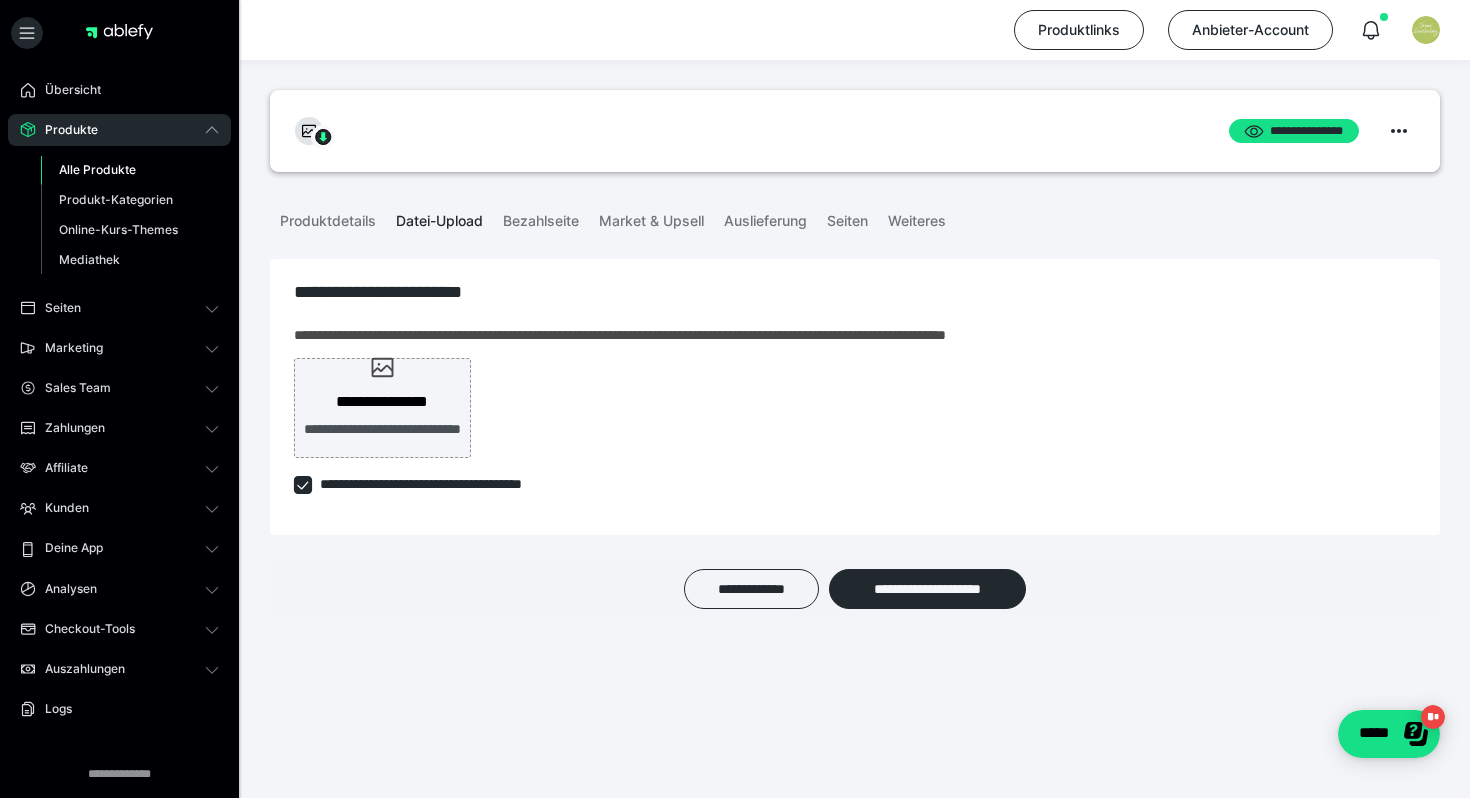 click on "Product wurde nicht gefunden oder gelöscht Internal Server Error" at bounding box center [1294, 60] 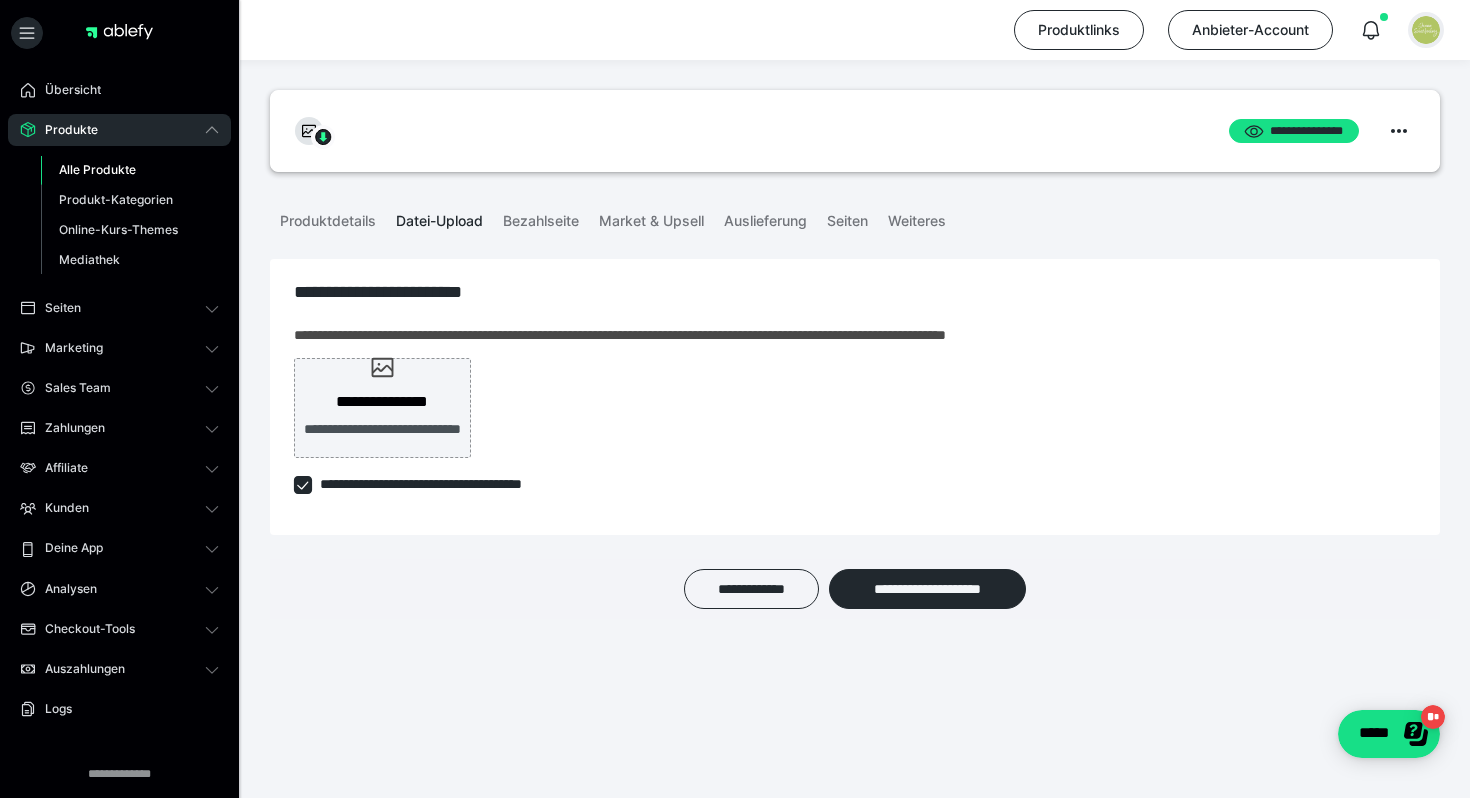 click at bounding box center (1426, 30) 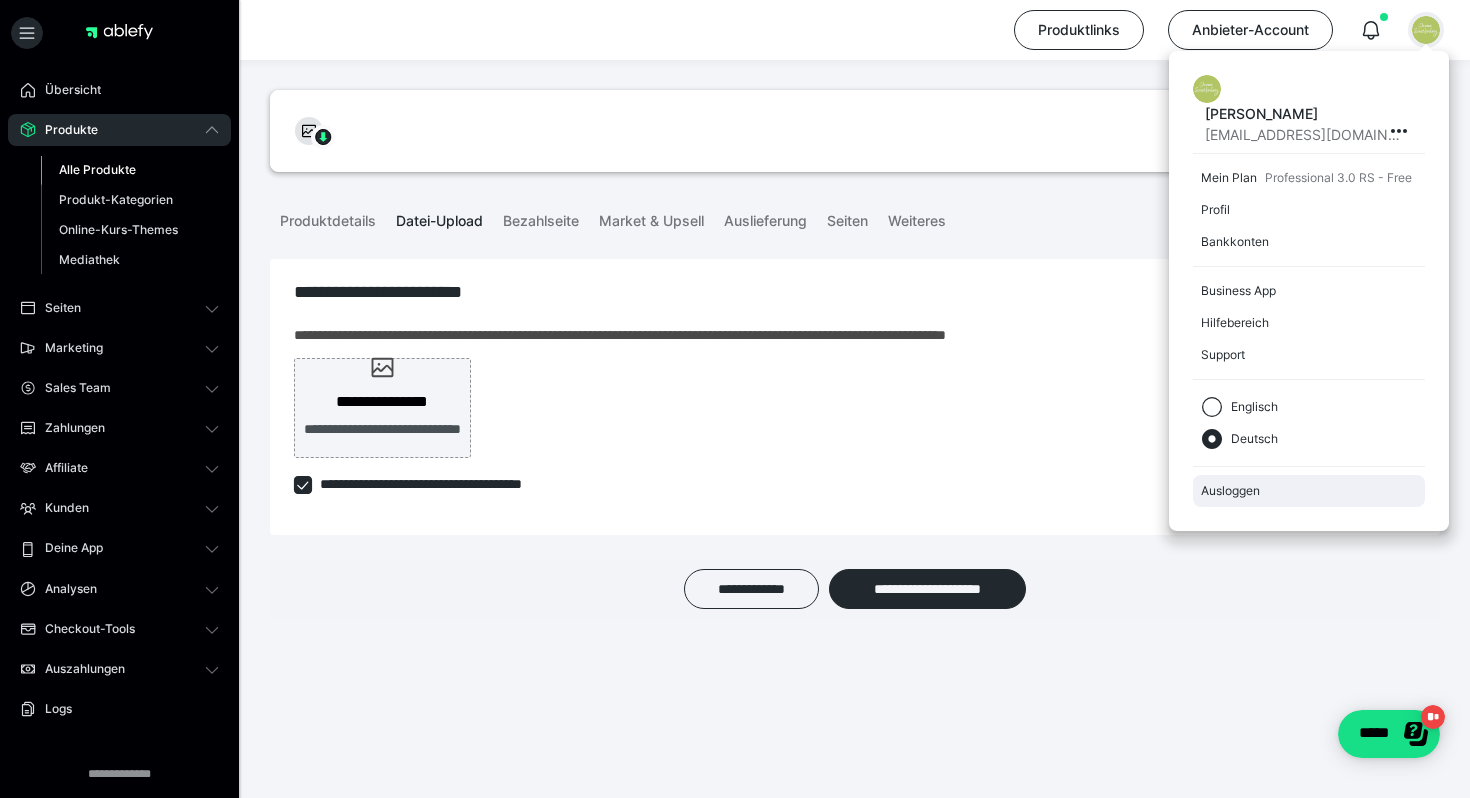 click on "Ausloggen" at bounding box center (1309, 491) 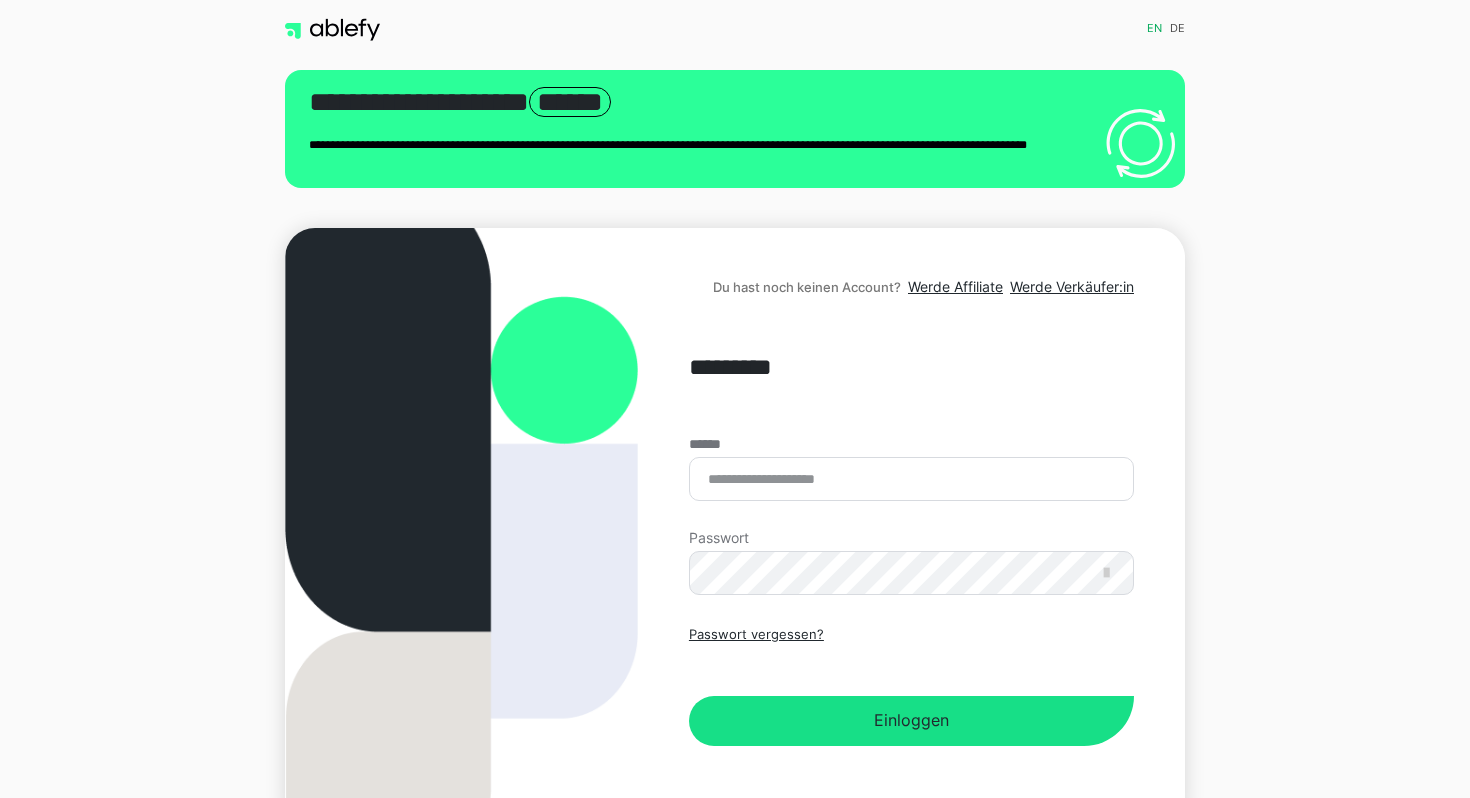 scroll, scrollTop: 0, scrollLeft: 0, axis: both 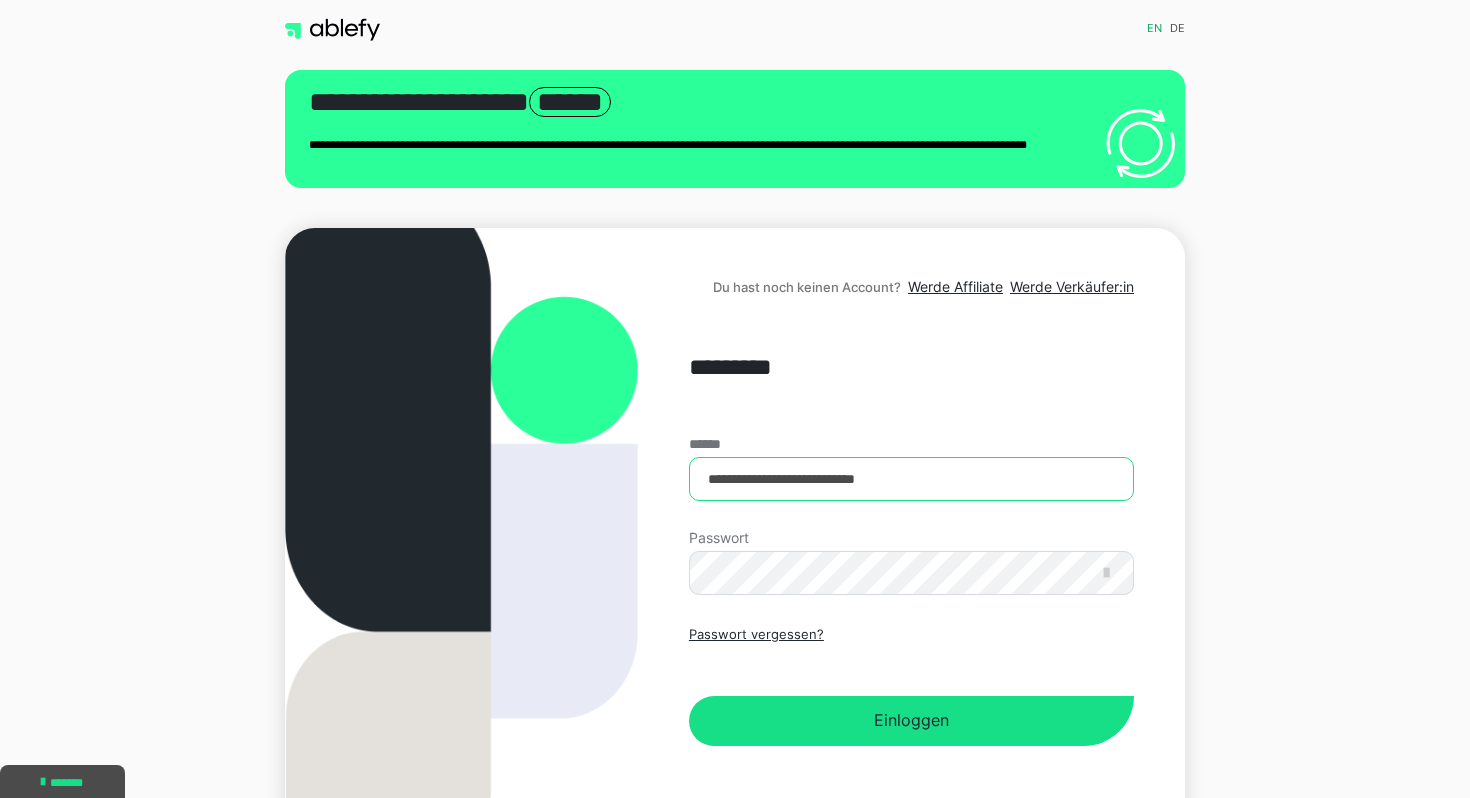 click on "**********" at bounding box center (911, 479) 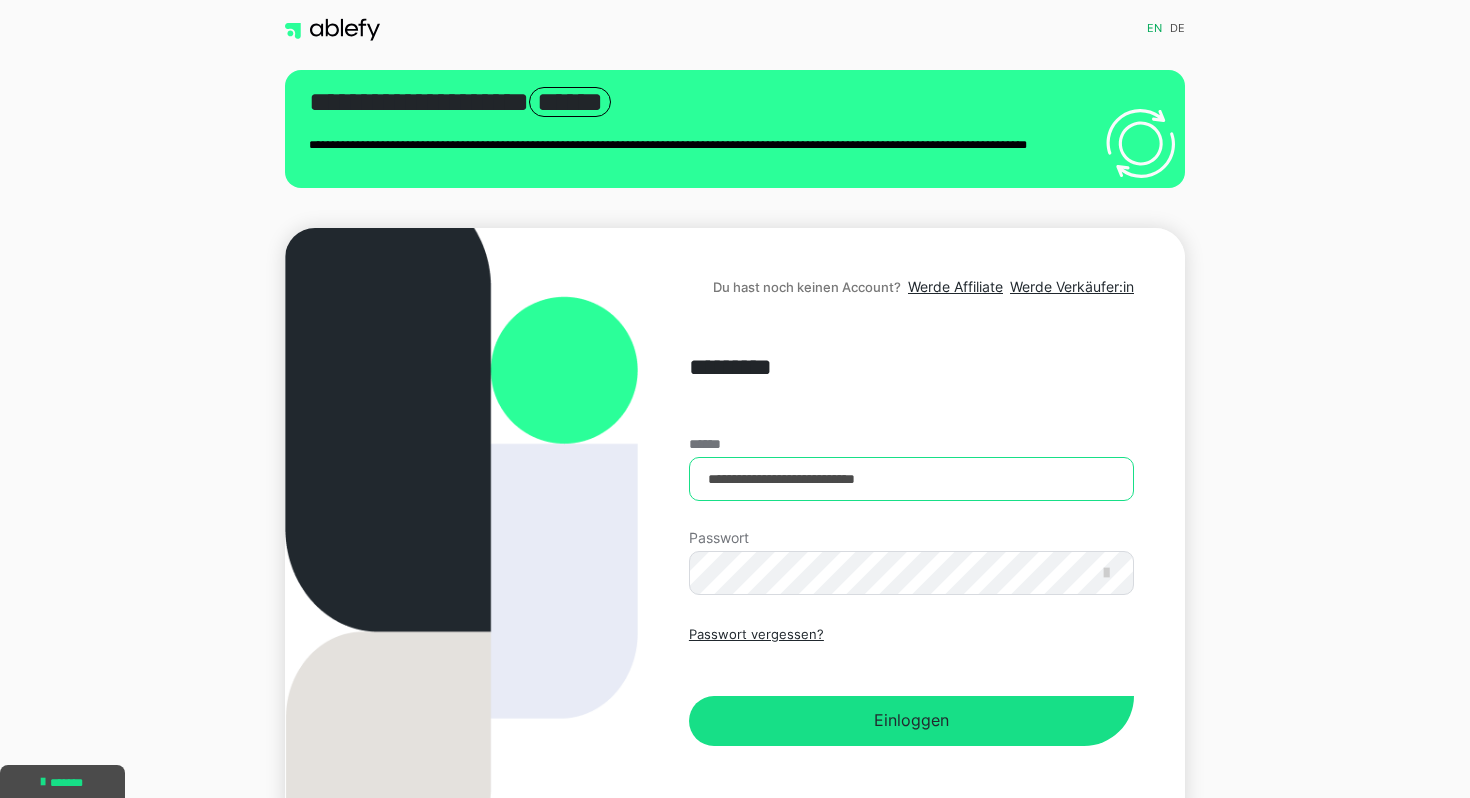 type on "**********" 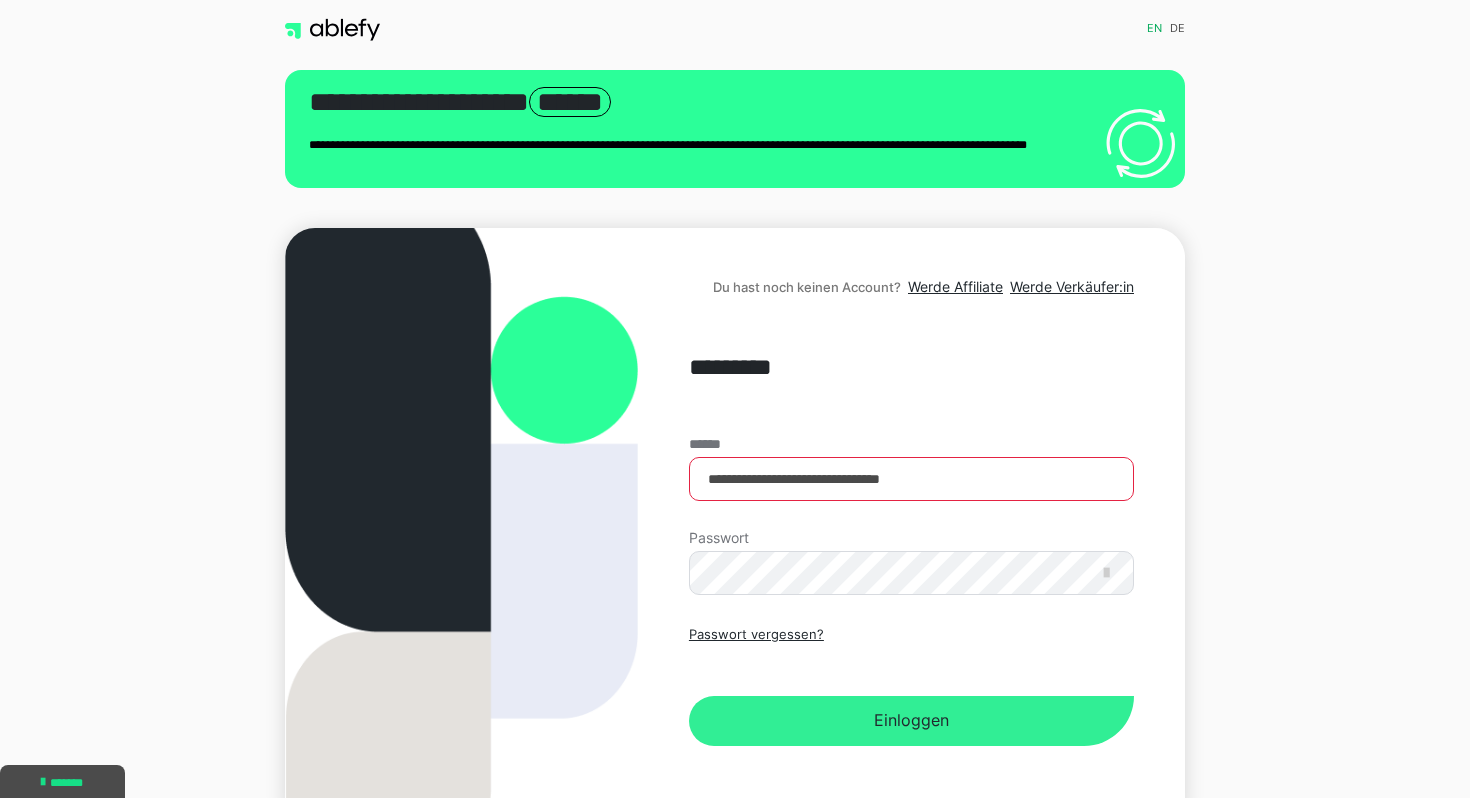 click on "Einloggen" at bounding box center [911, 721] 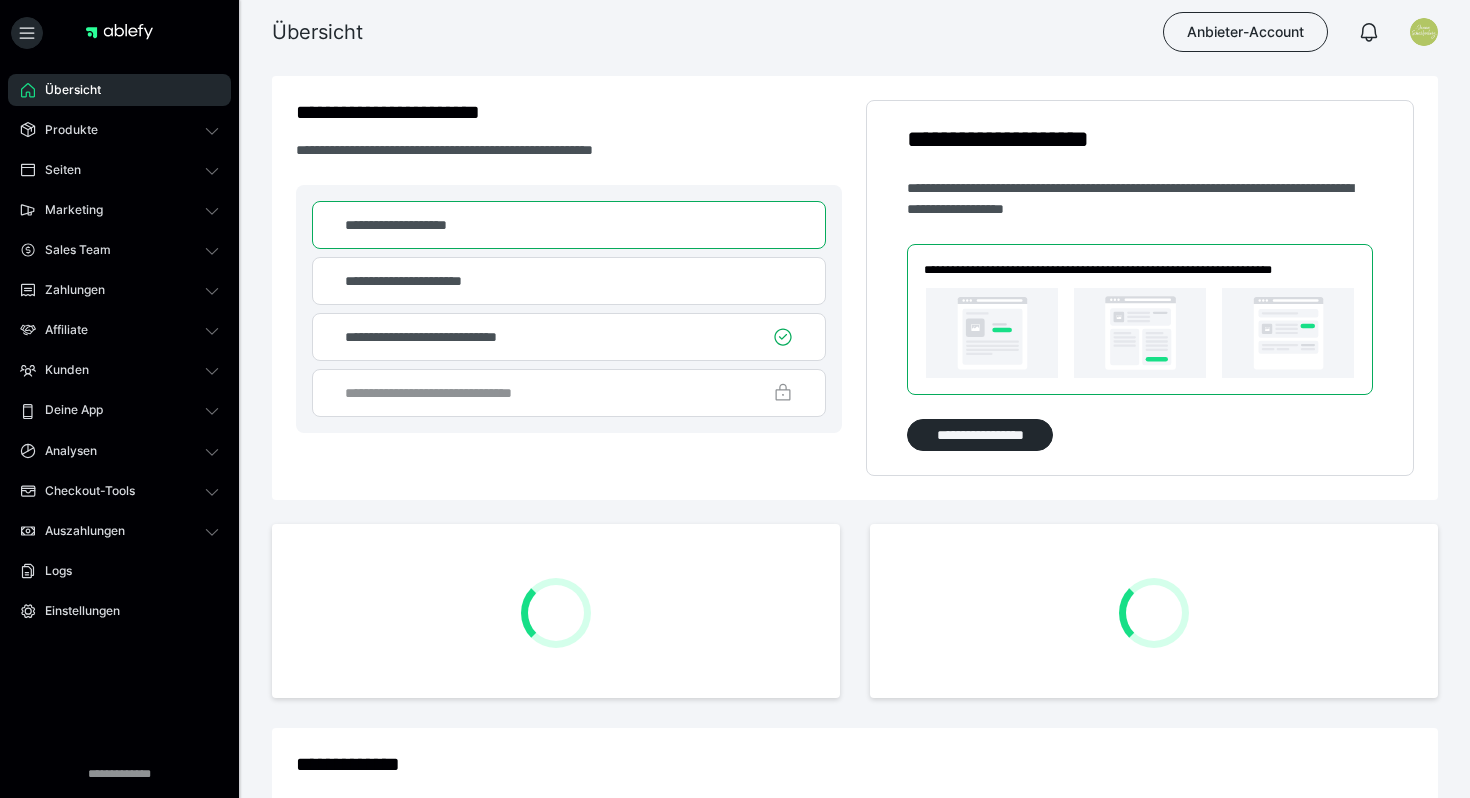 scroll, scrollTop: 0, scrollLeft: 0, axis: both 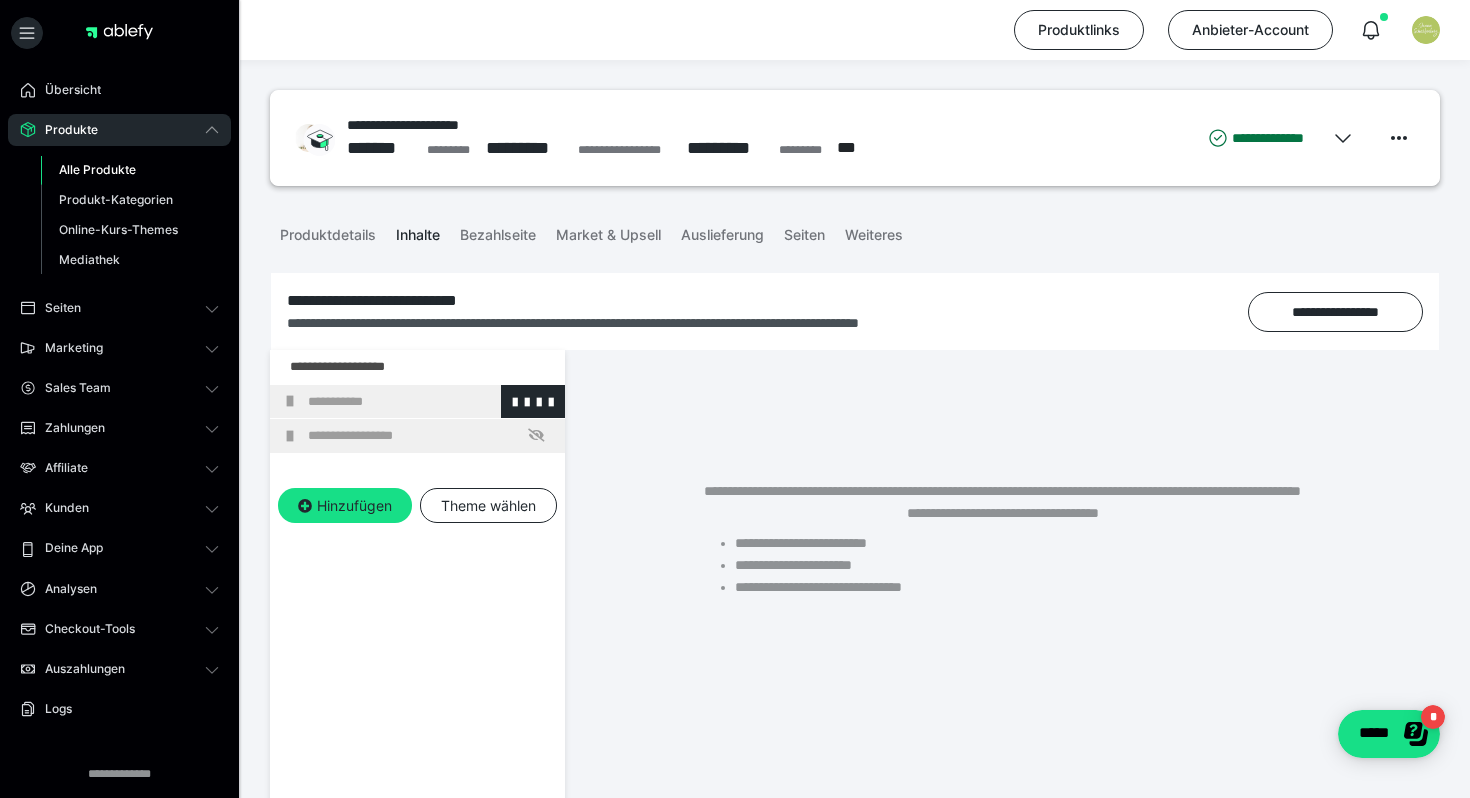 click on "**********" at bounding box center [431, 402] 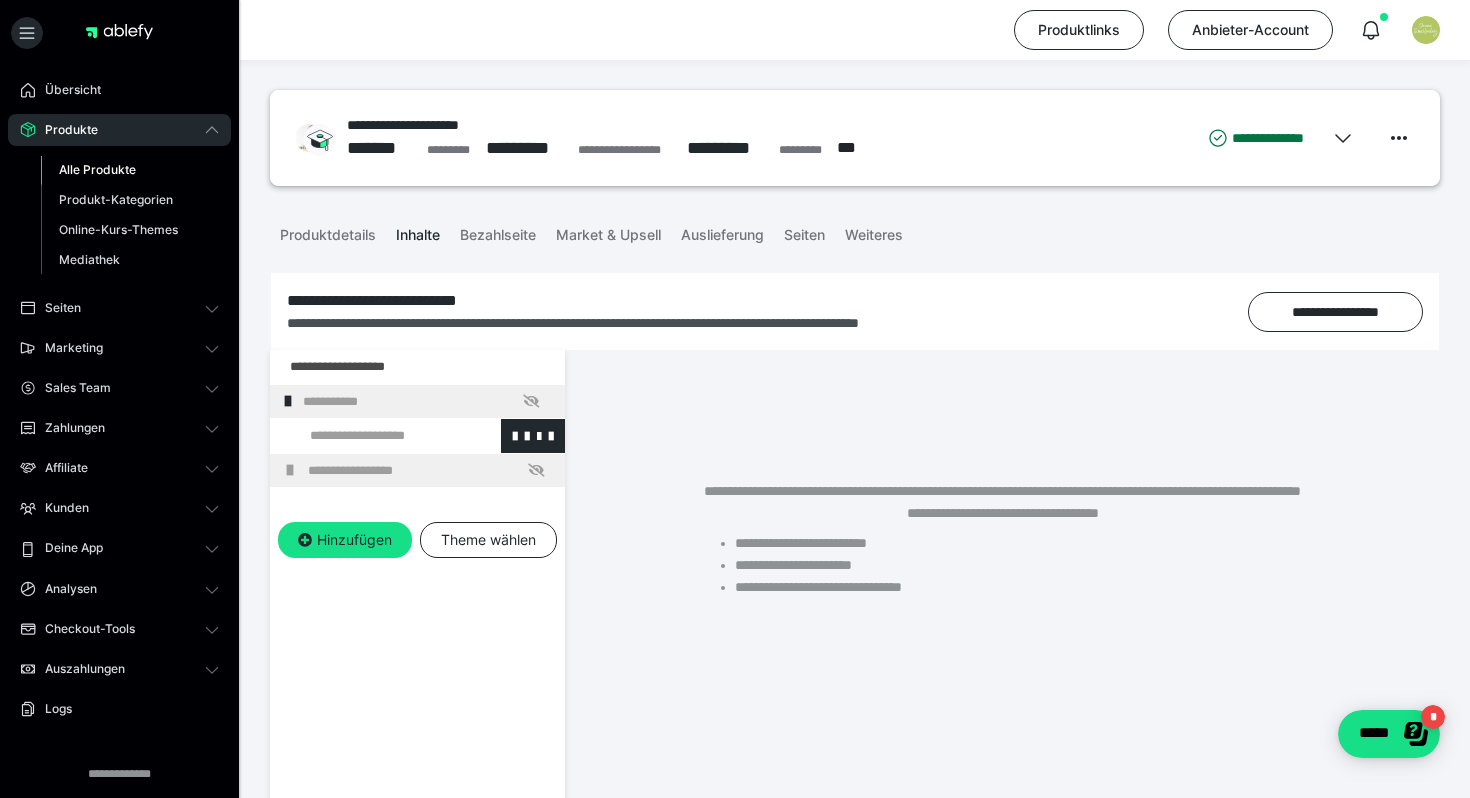 click at bounding box center (375, 436) 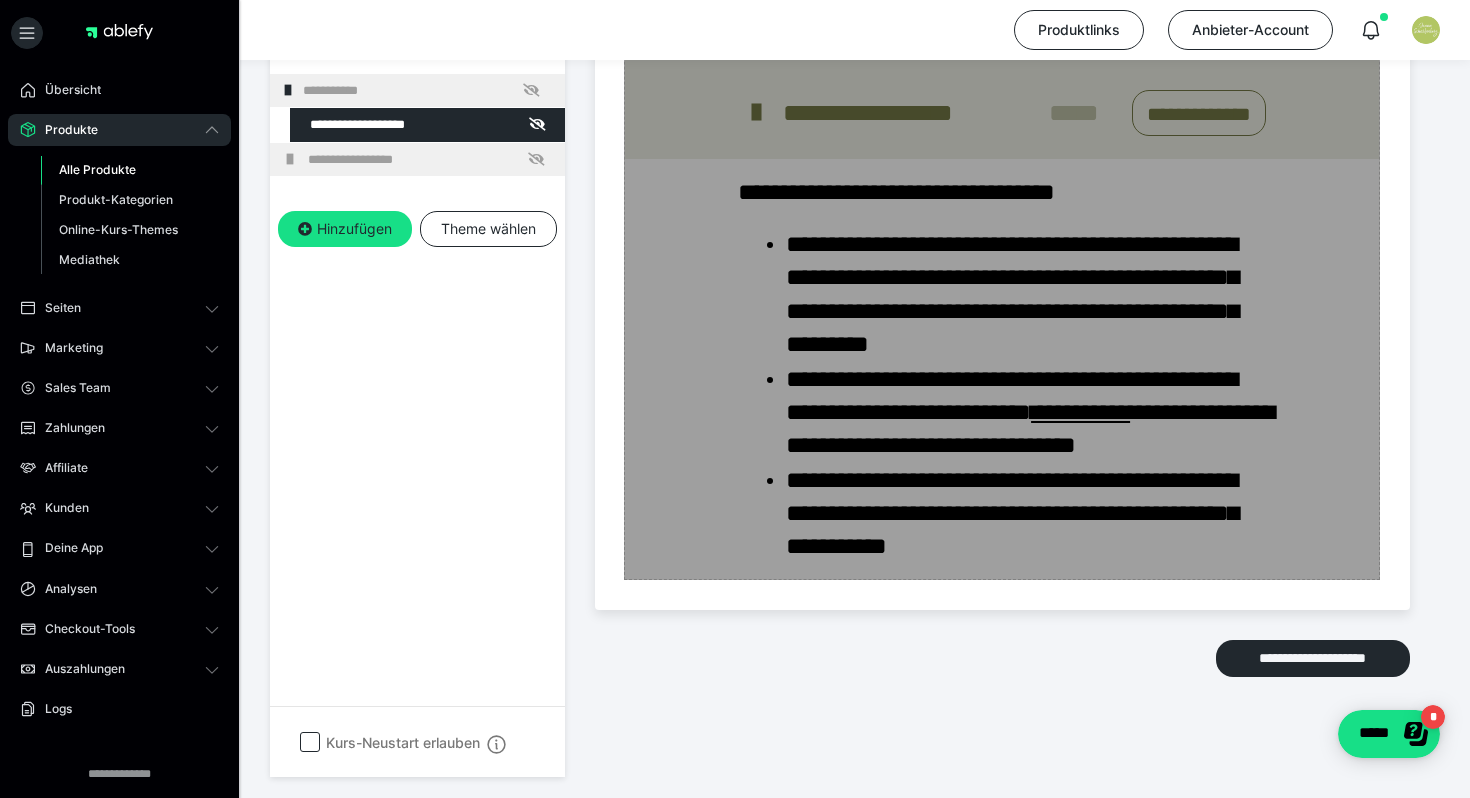 scroll, scrollTop: 1479, scrollLeft: 0, axis: vertical 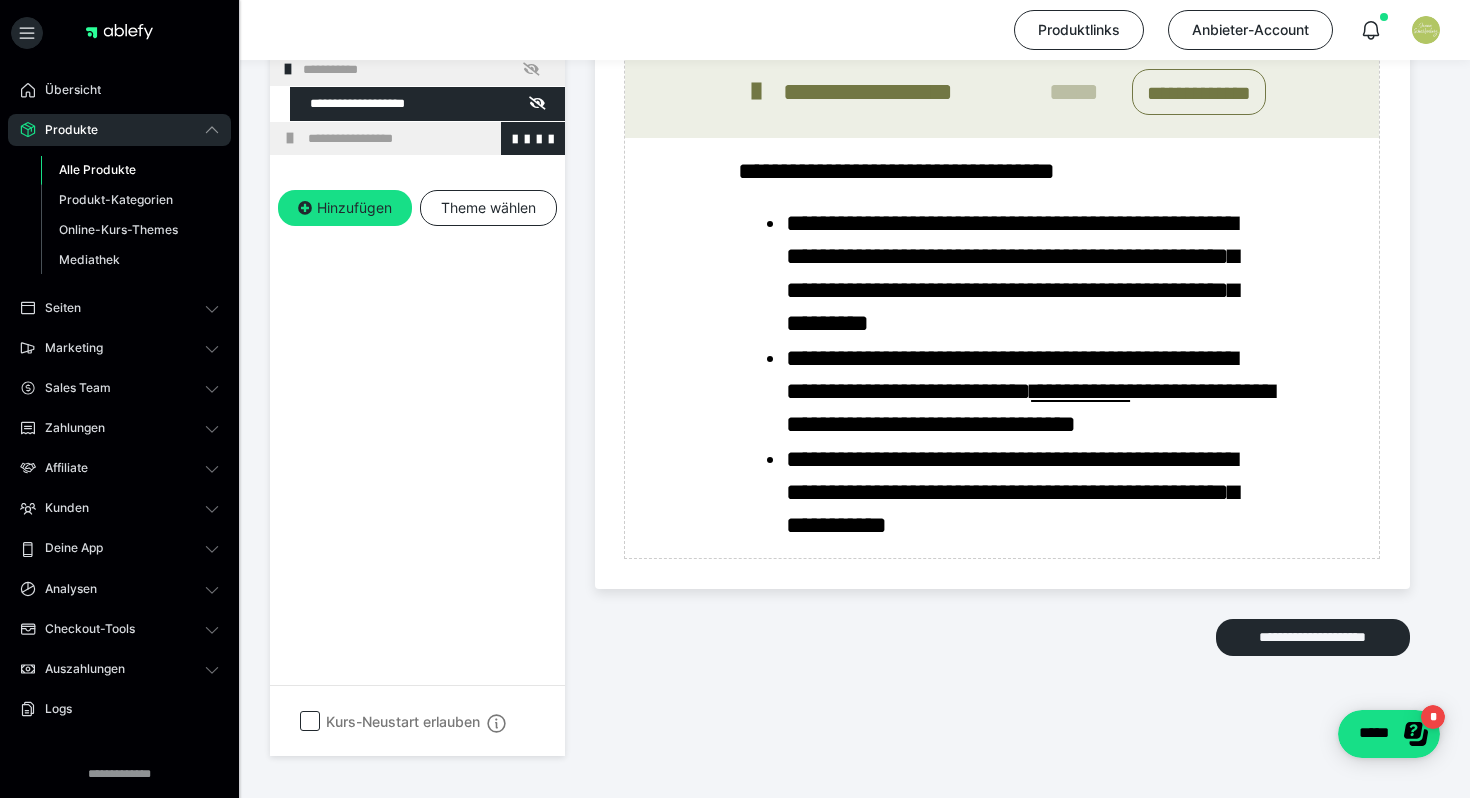 click on "**********" at bounding box center (431, 139) 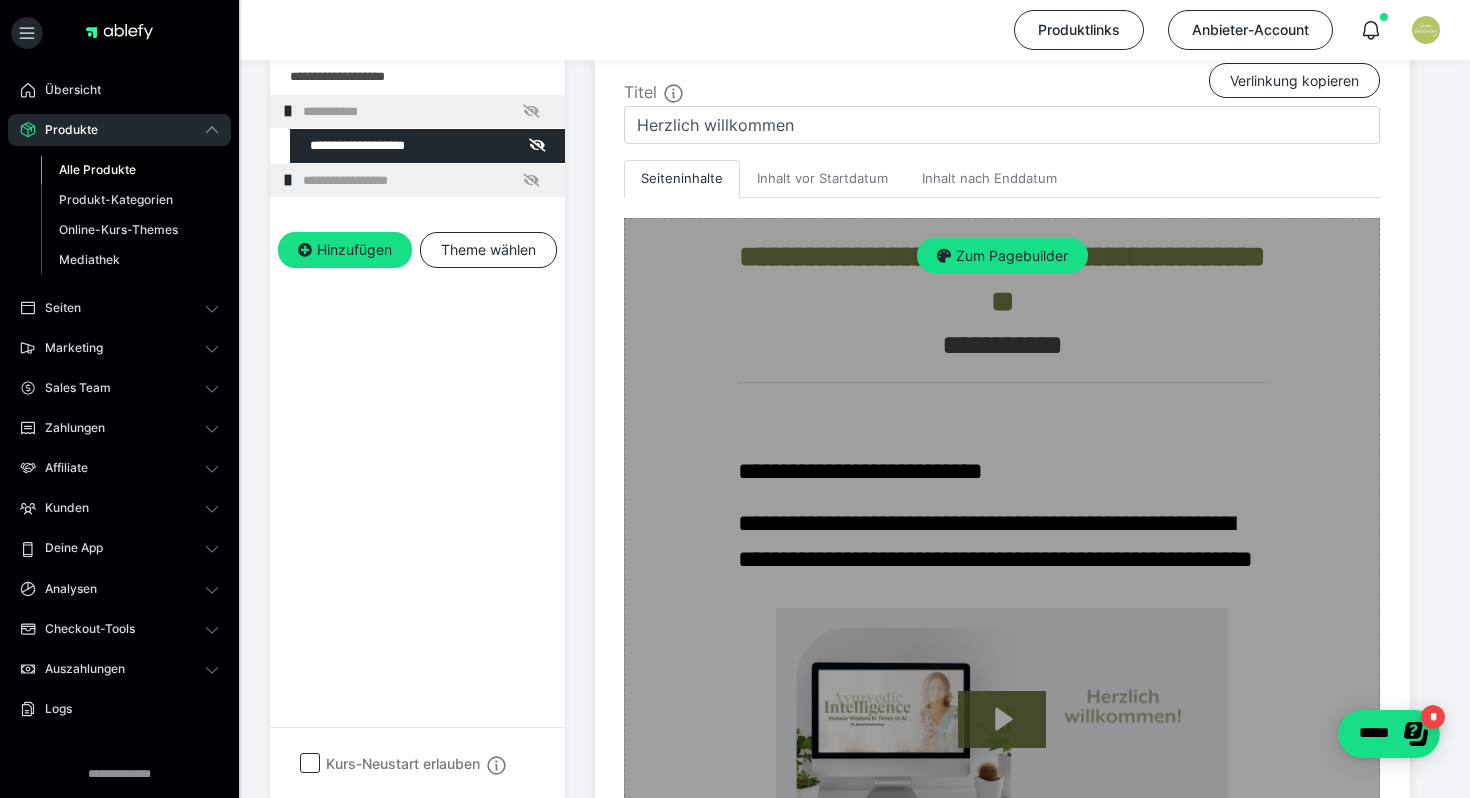 scroll, scrollTop: 102, scrollLeft: 0, axis: vertical 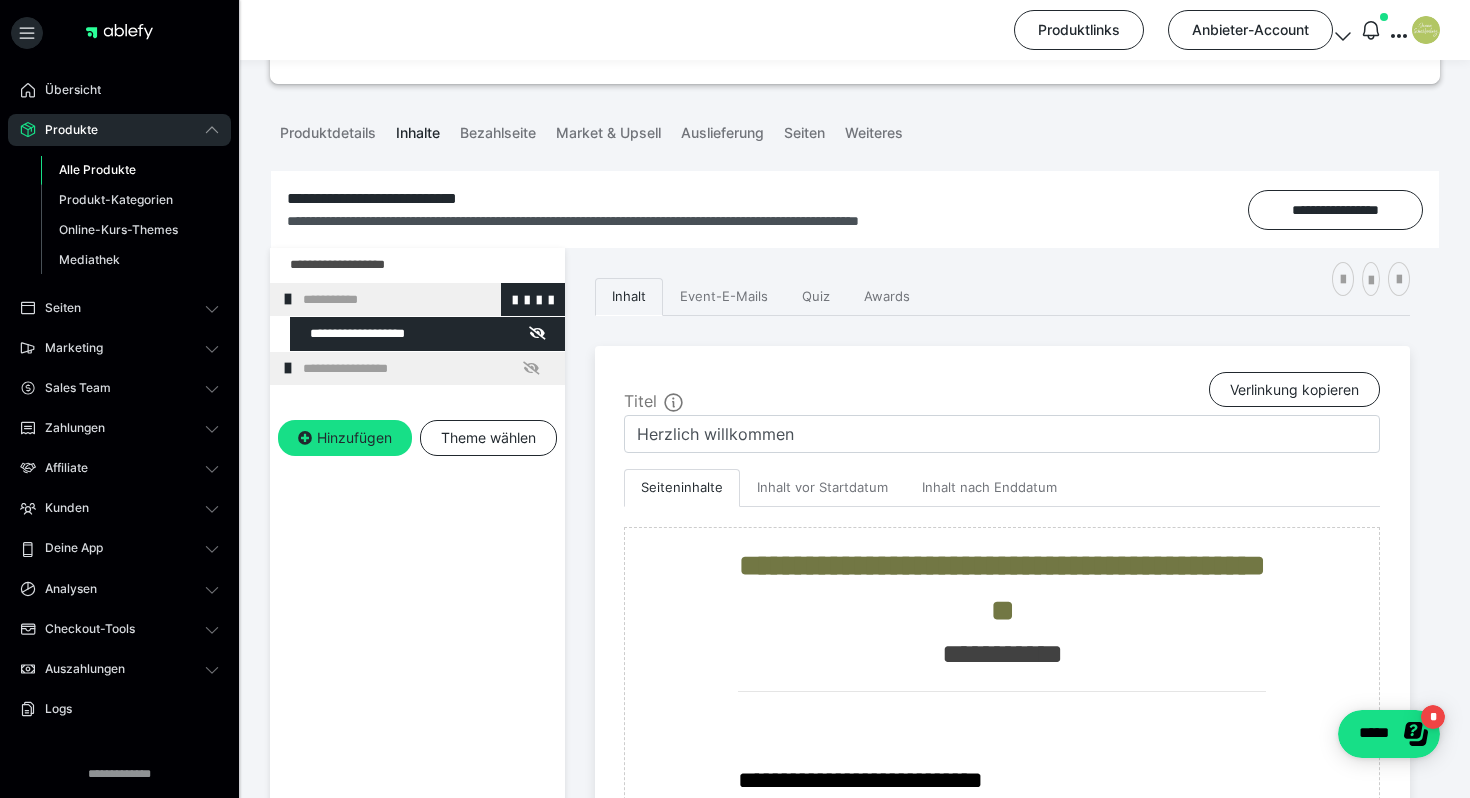click at bounding box center [288, 299] 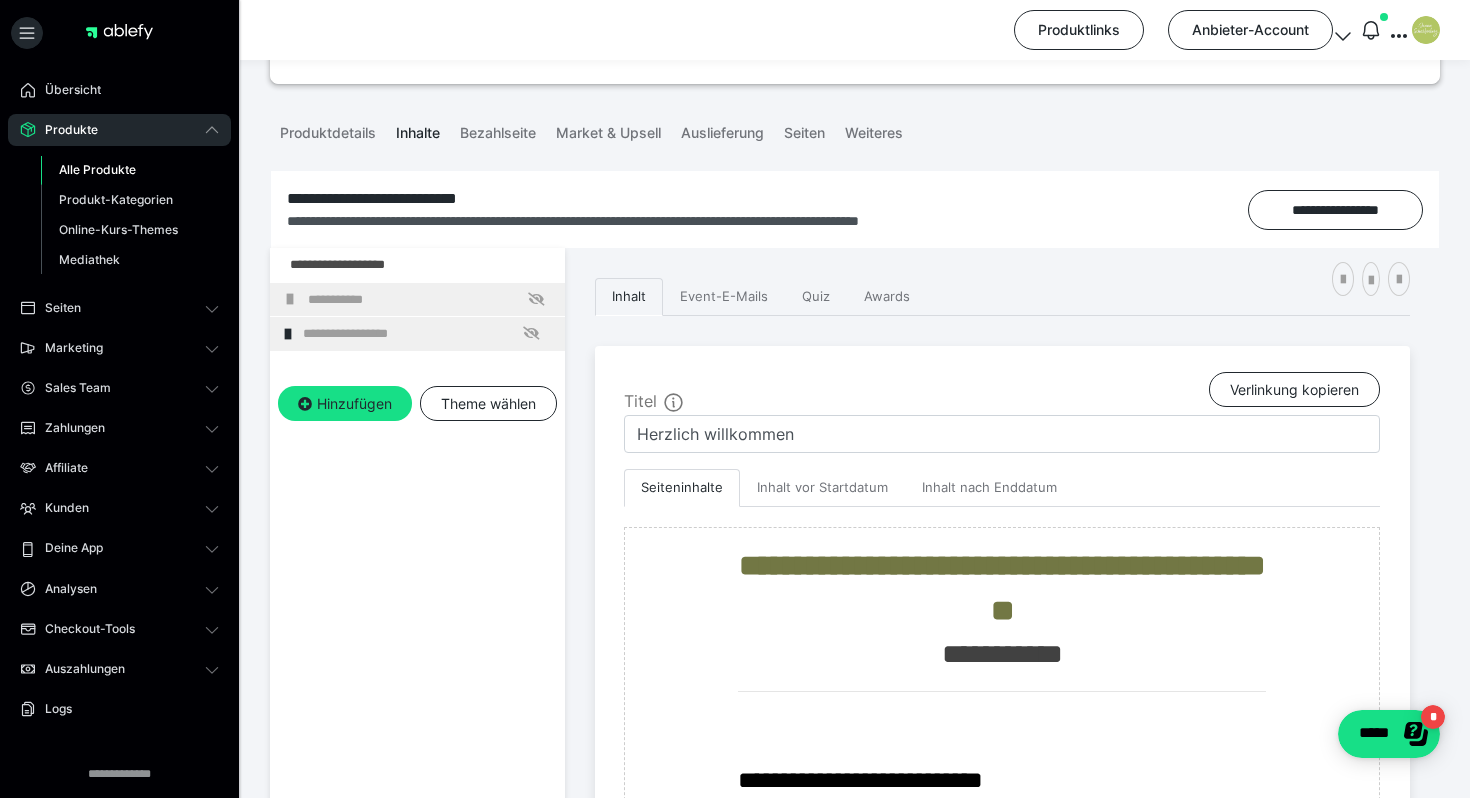 click at bounding box center [290, 299] 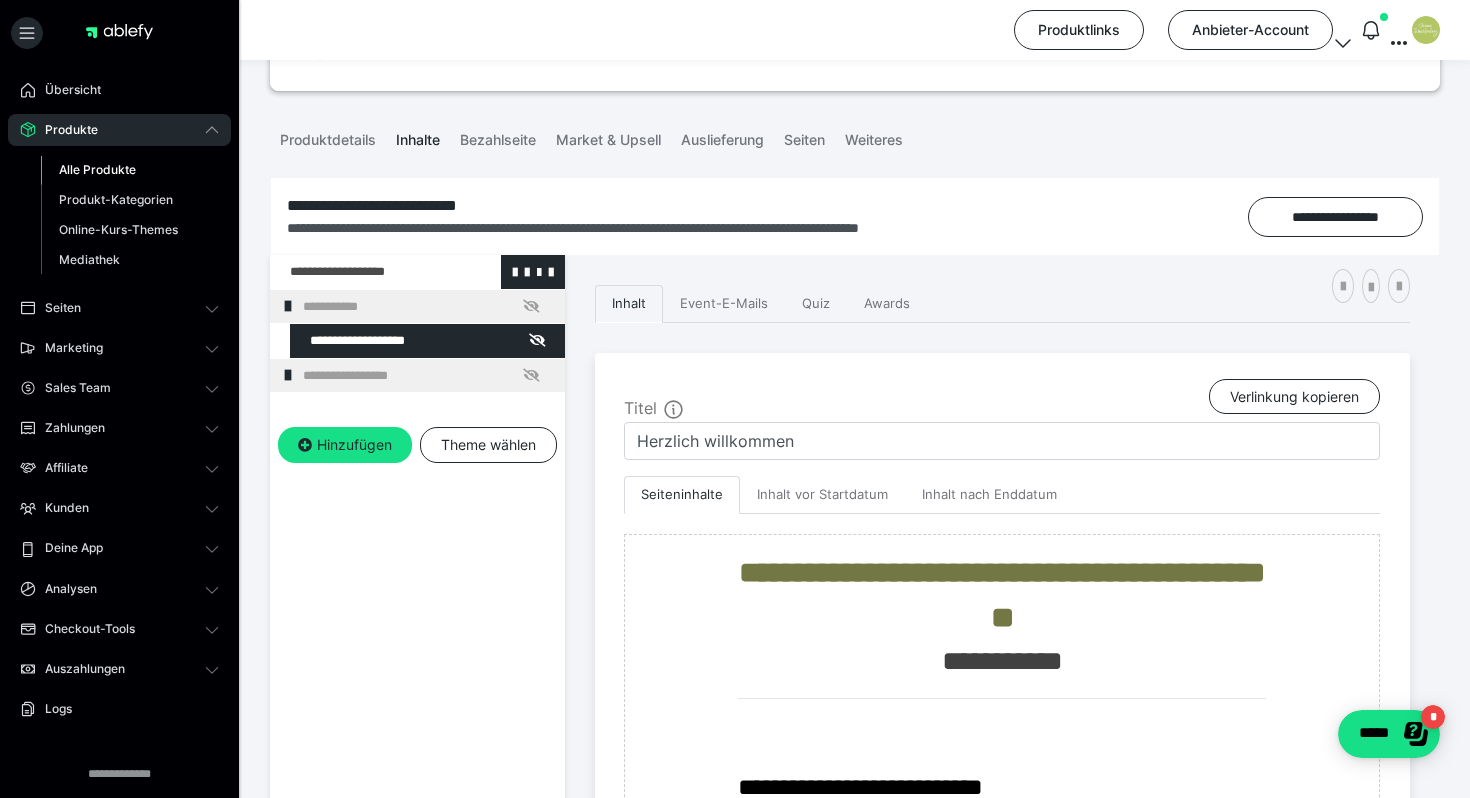 scroll, scrollTop: 0, scrollLeft: 0, axis: both 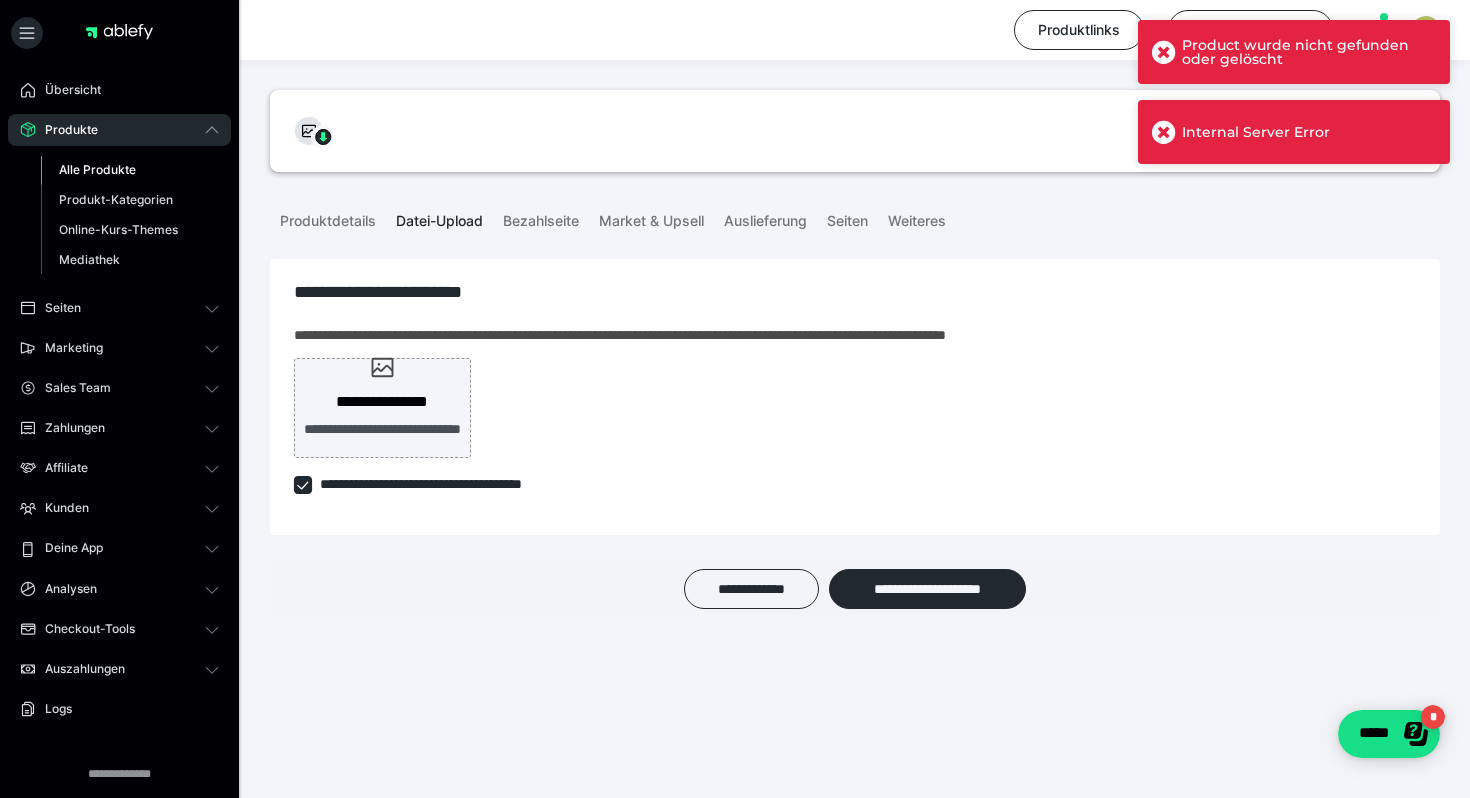 drag, startPoint x: 1413, startPoint y: 41, endPoint x: 1469, endPoint y: 43, distance: 56.0357 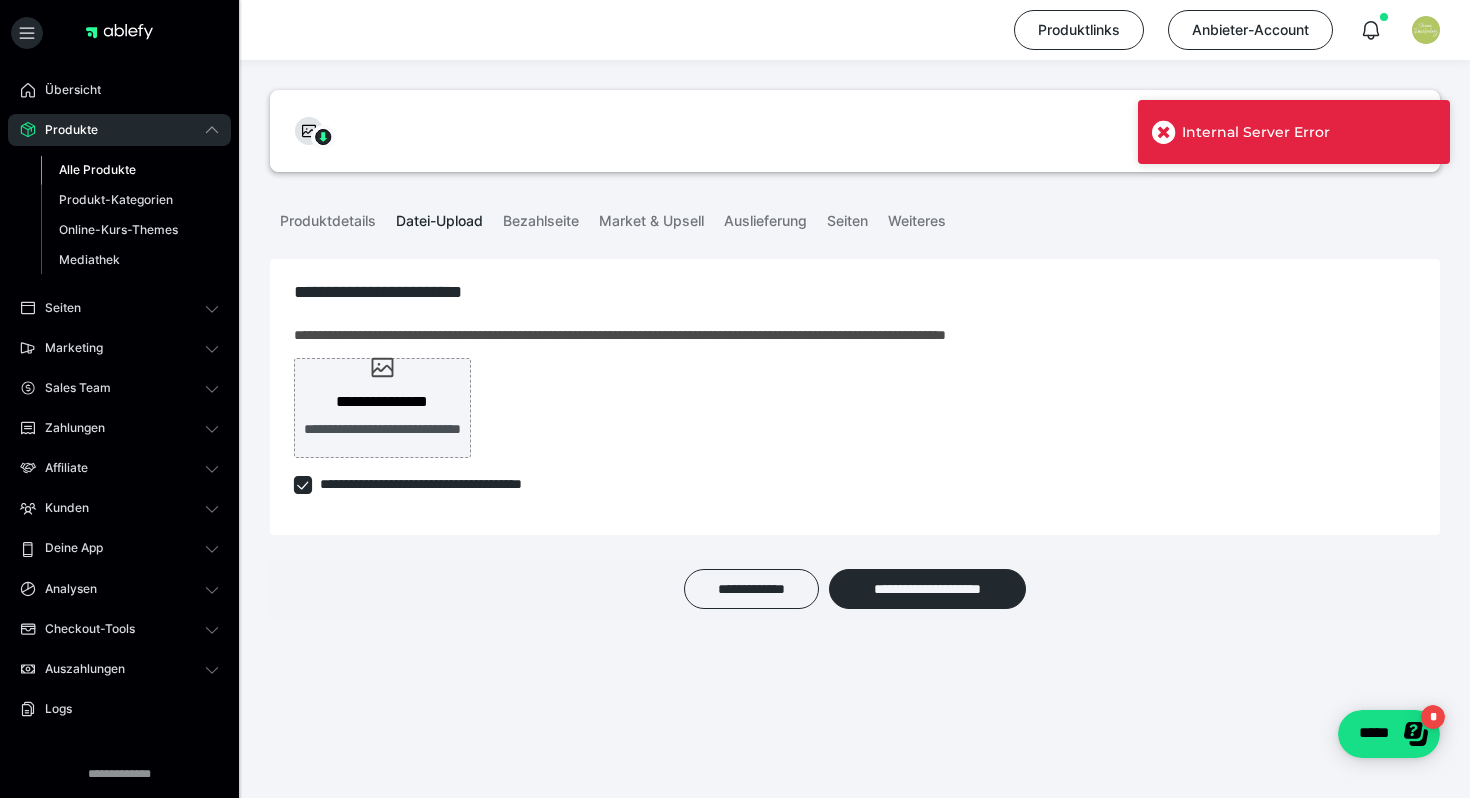 click on "Internal Server Error" at bounding box center (1294, 132) 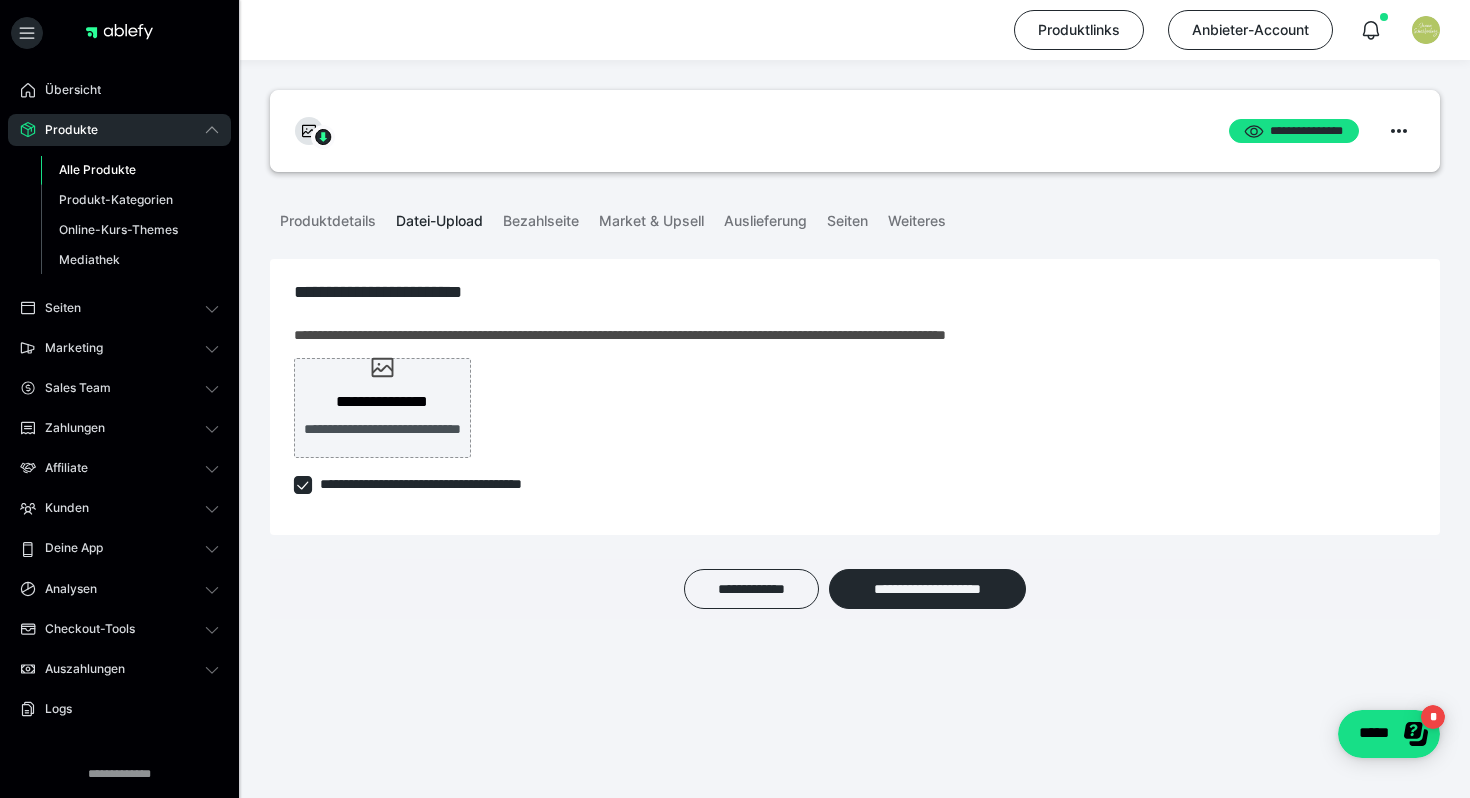 click on "Internal Server Error" at bounding box center (1294, 60) 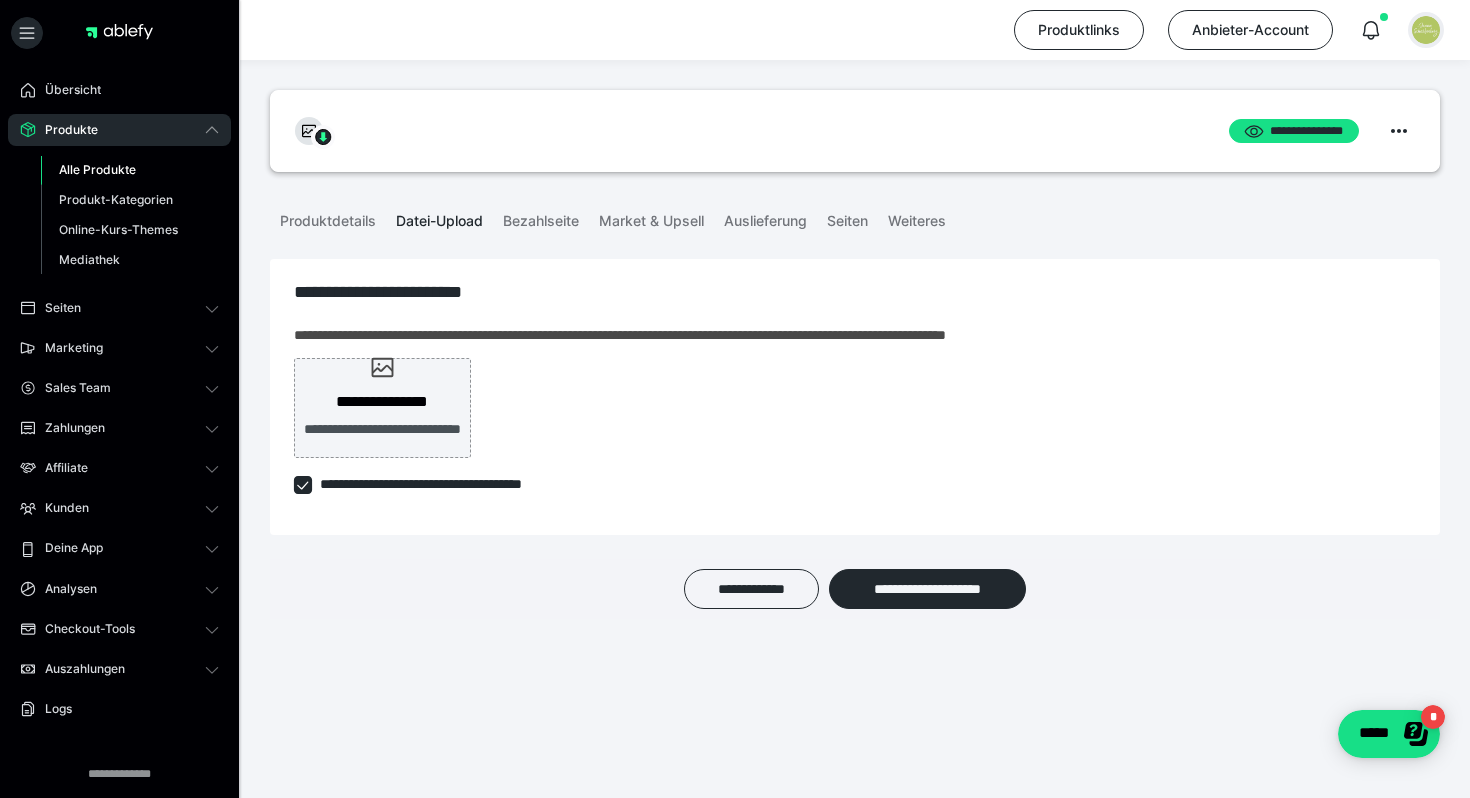 click at bounding box center [1426, 30] 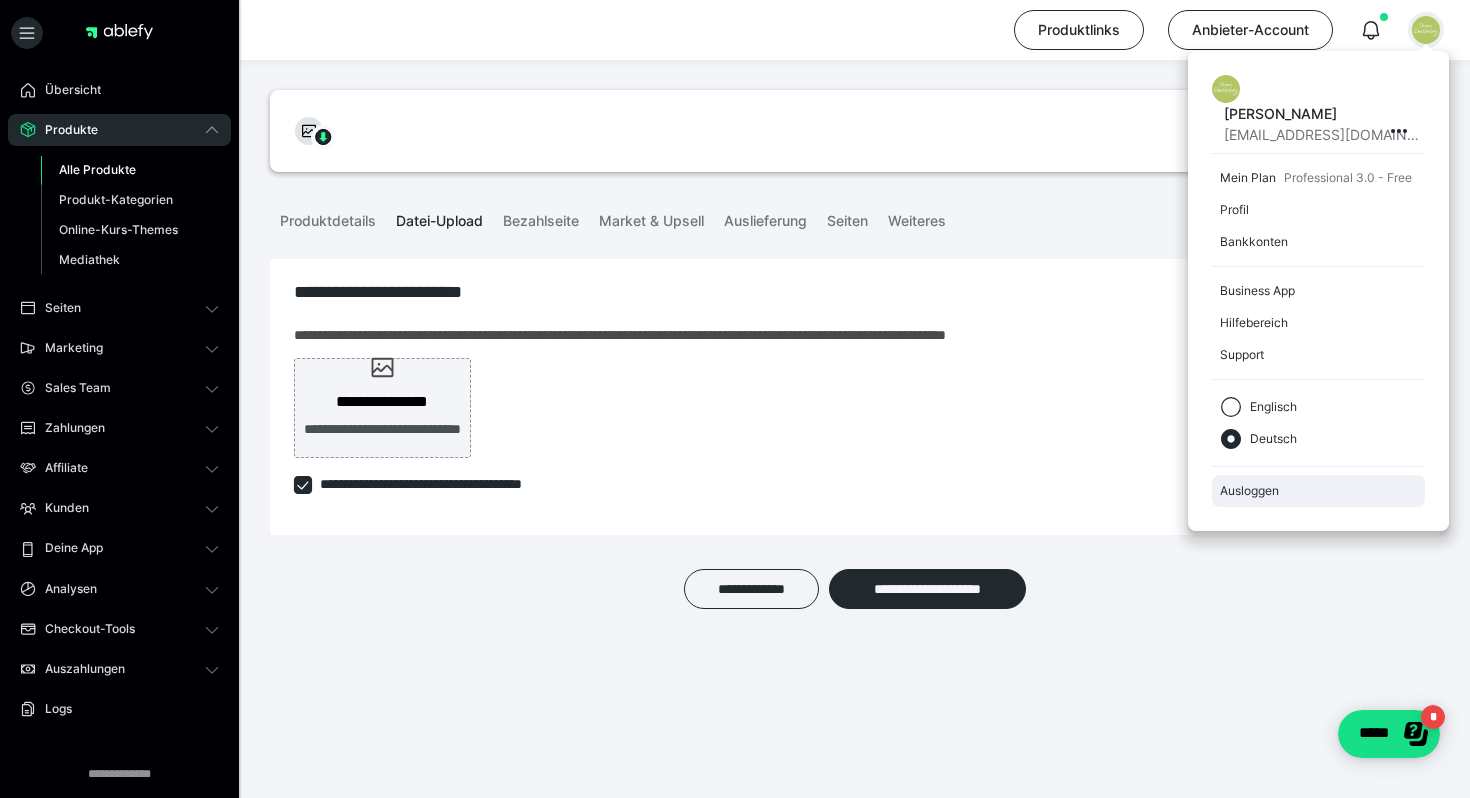 click on "Ausloggen" at bounding box center [1318, 491] 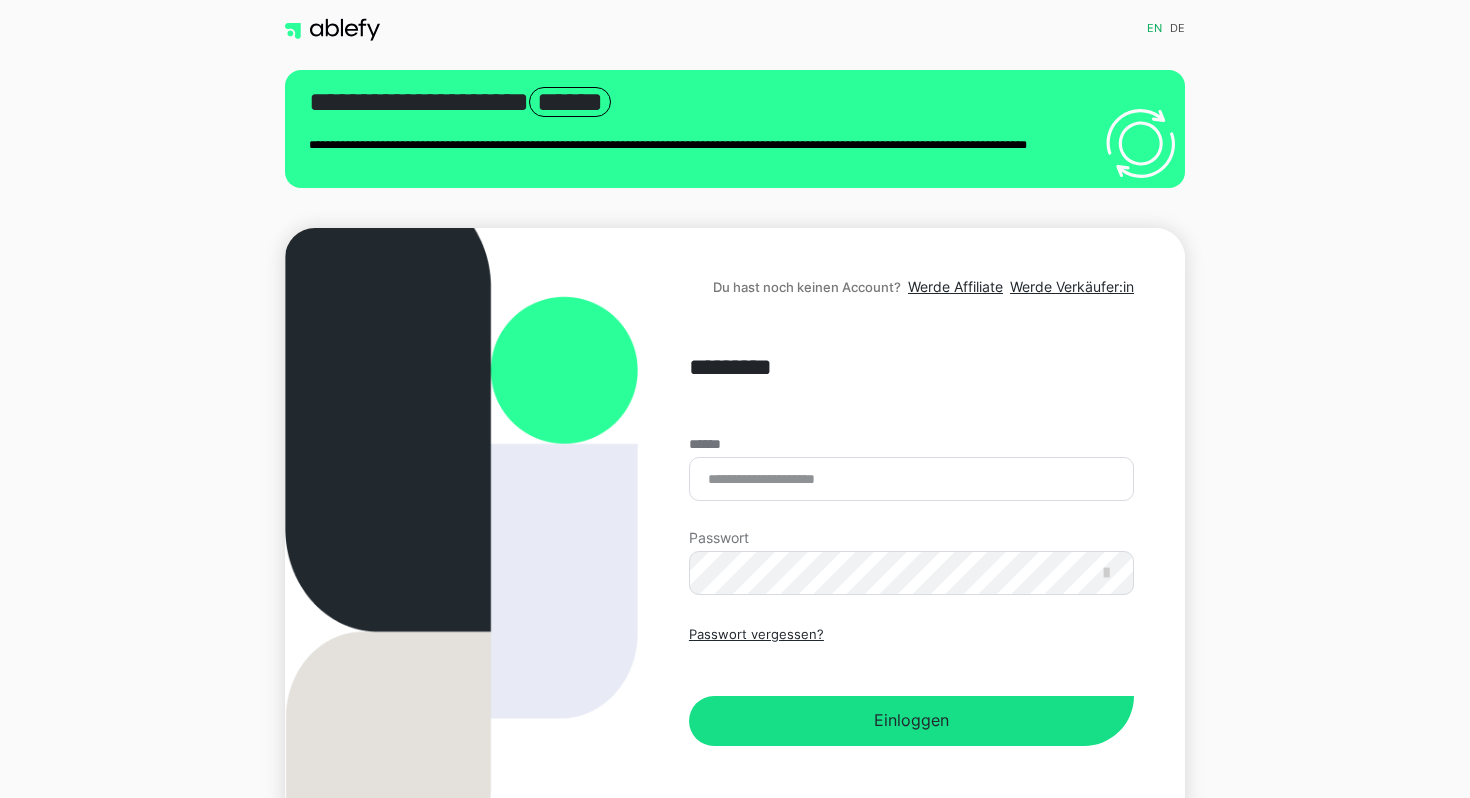 scroll, scrollTop: 0, scrollLeft: 0, axis: both 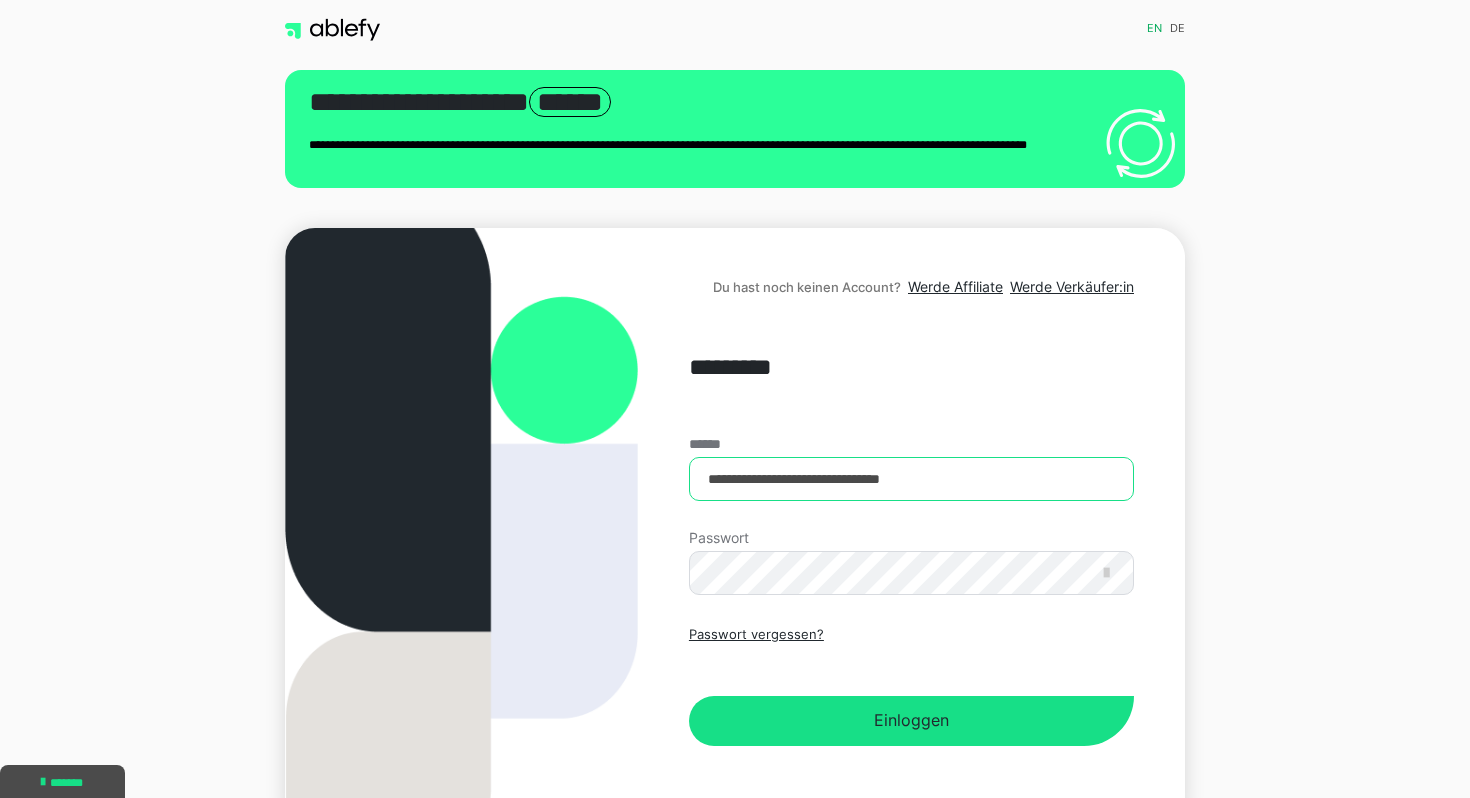click on "**********" at bounding box center [911, 479] 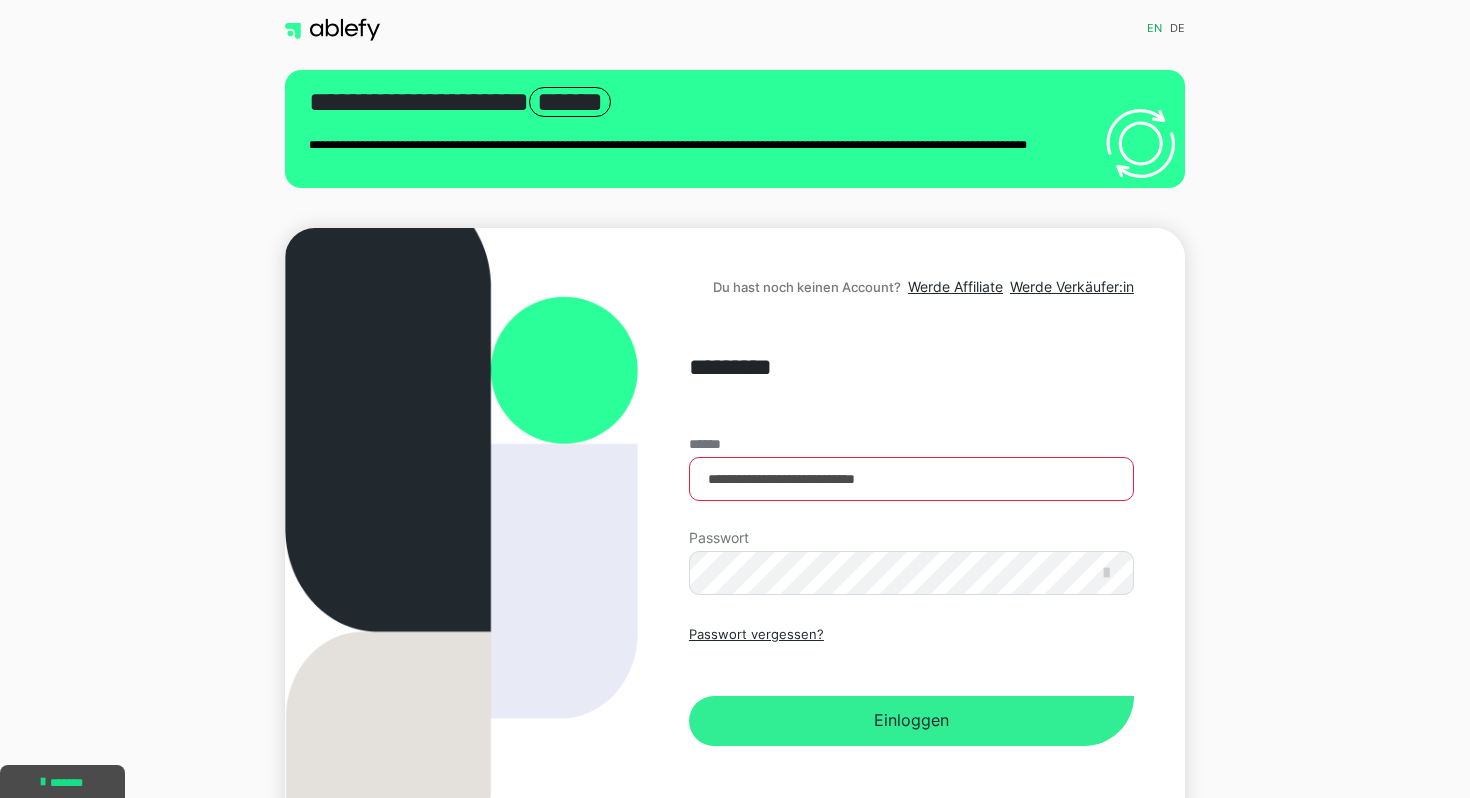 click on "Einloggen" at bounding box center [911, 721] 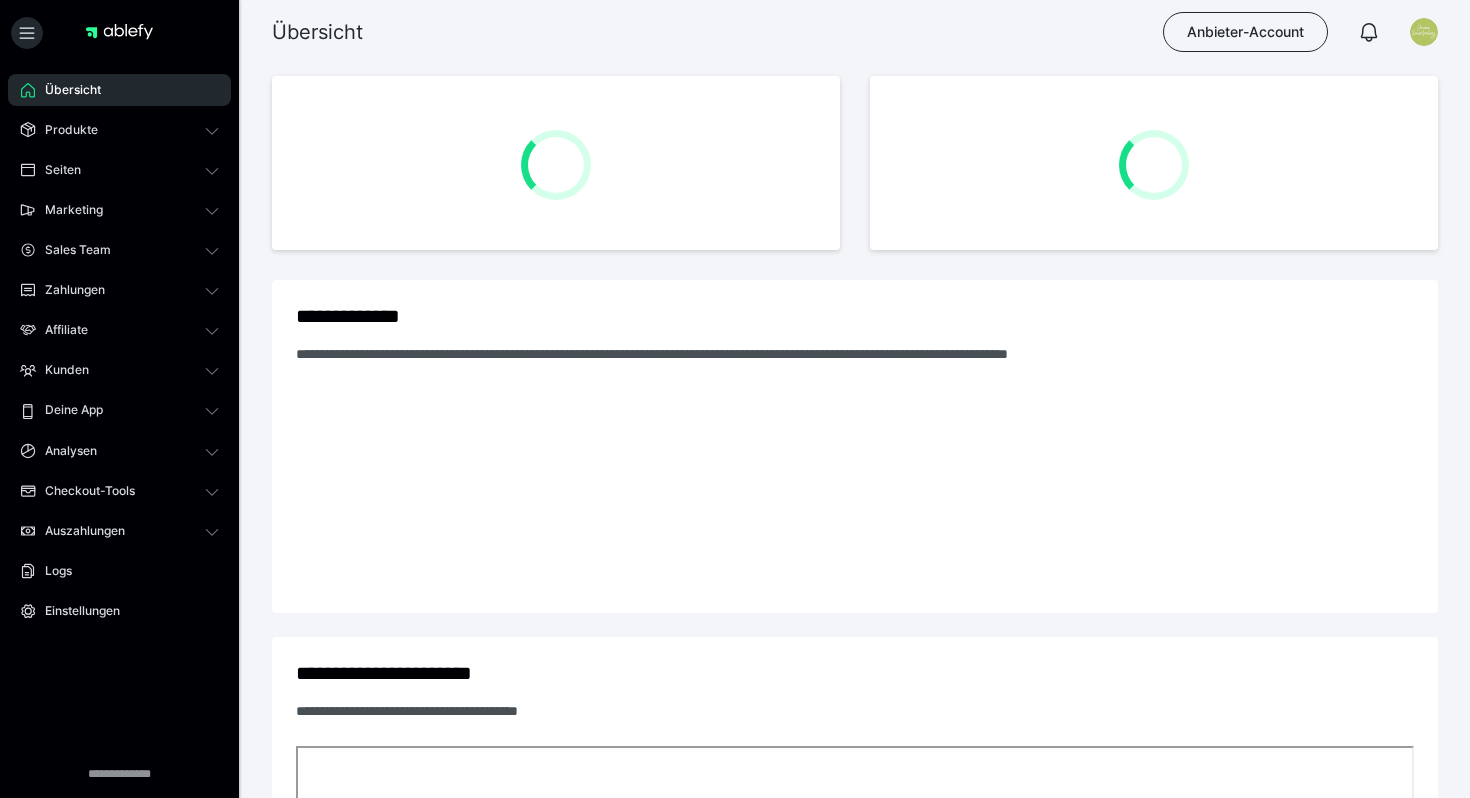 scroll, scrollTop: 0, scrollLeft: 0, axis: both 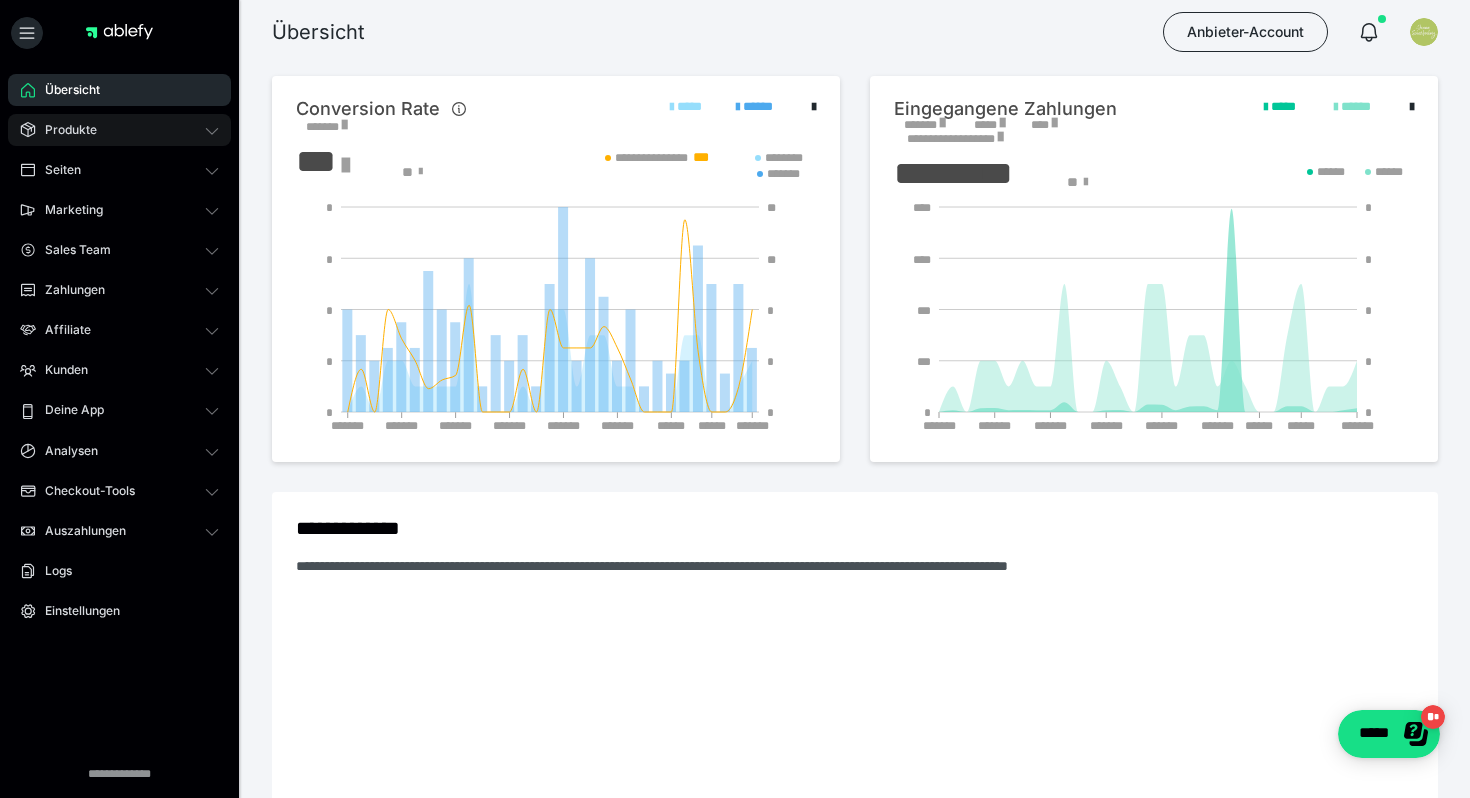 click on "Produkte" at bounding box center (119, 130) 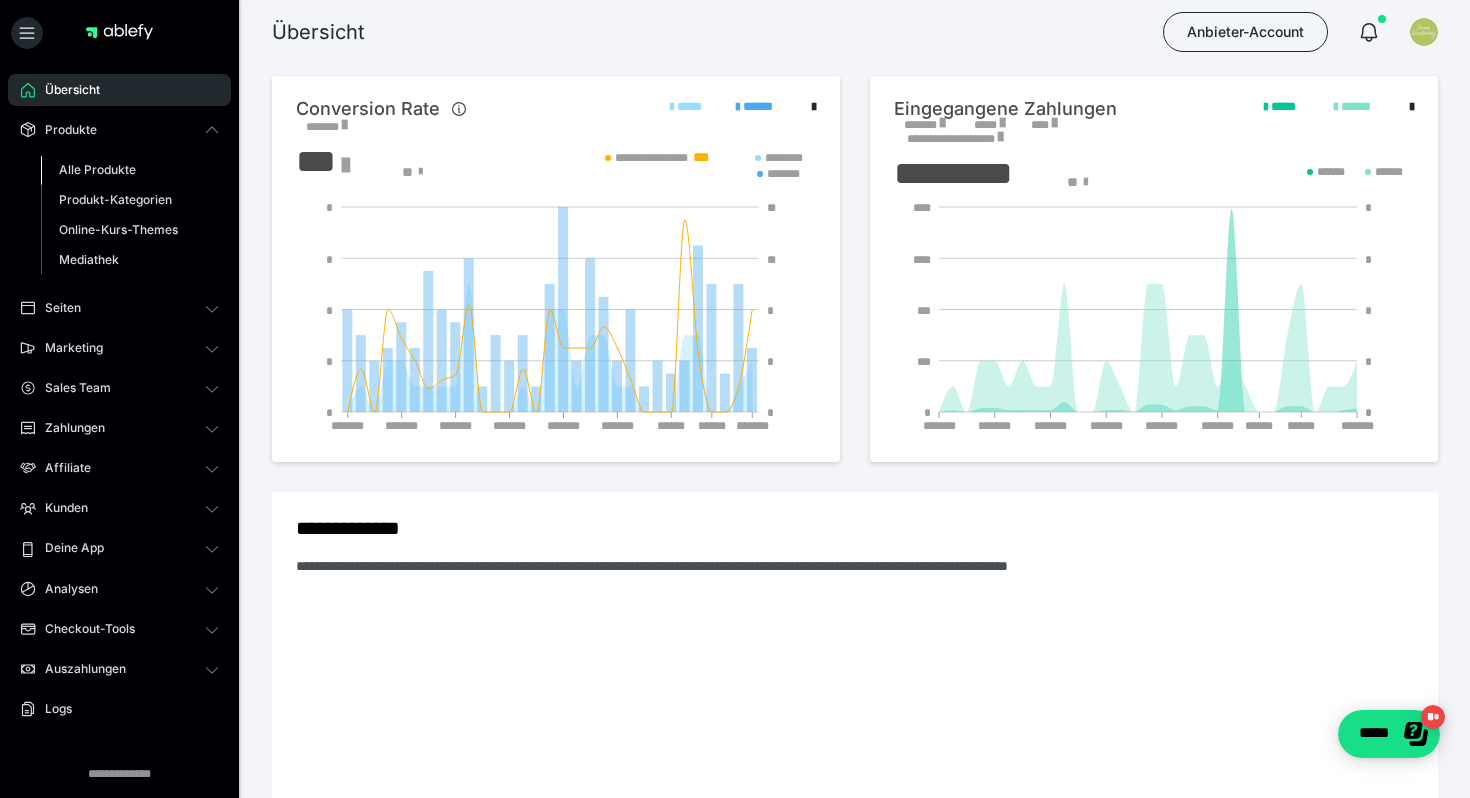 click on "Alle Produkte" at bounding box center [97, 169] 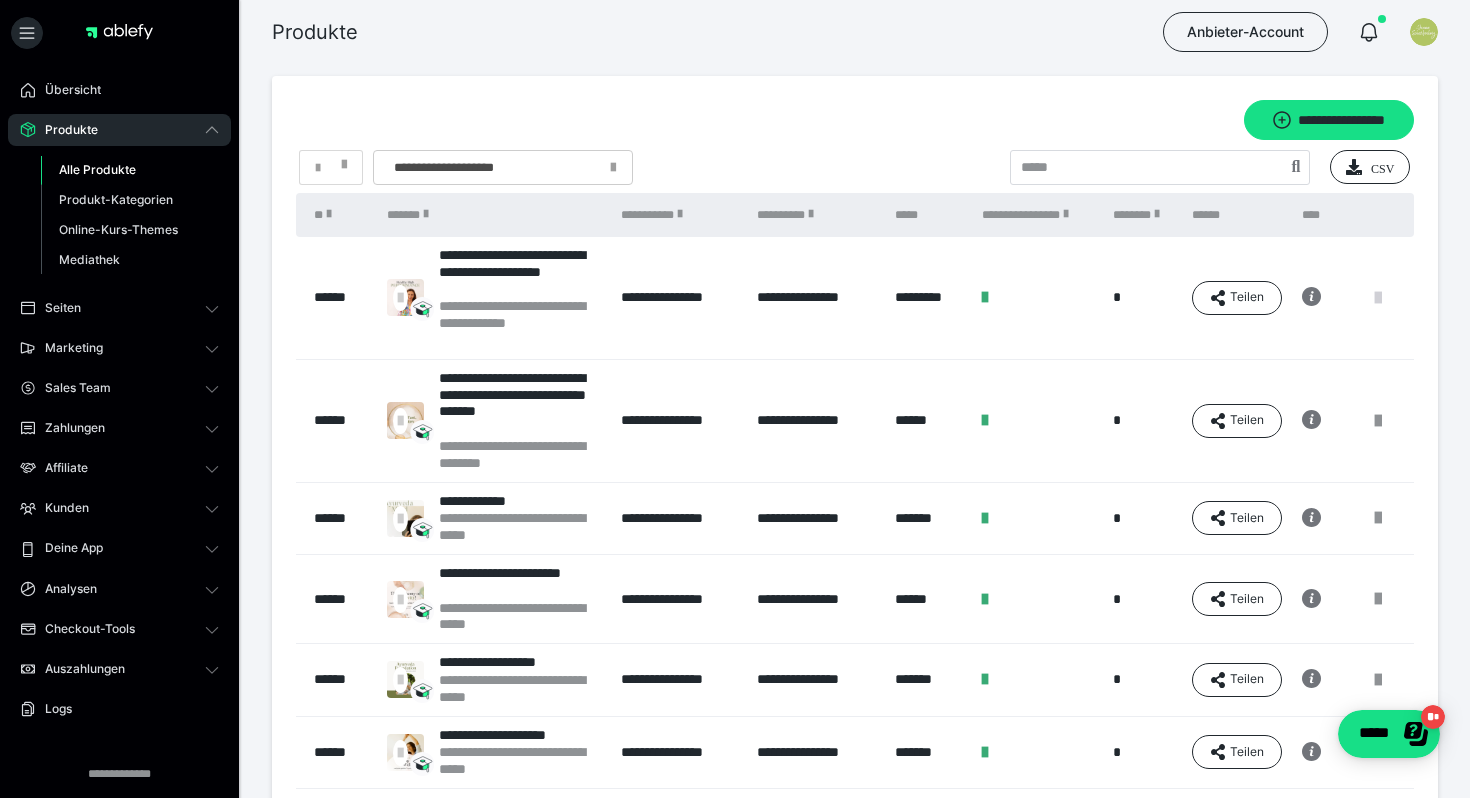 click at bounding box center (1378, 298) 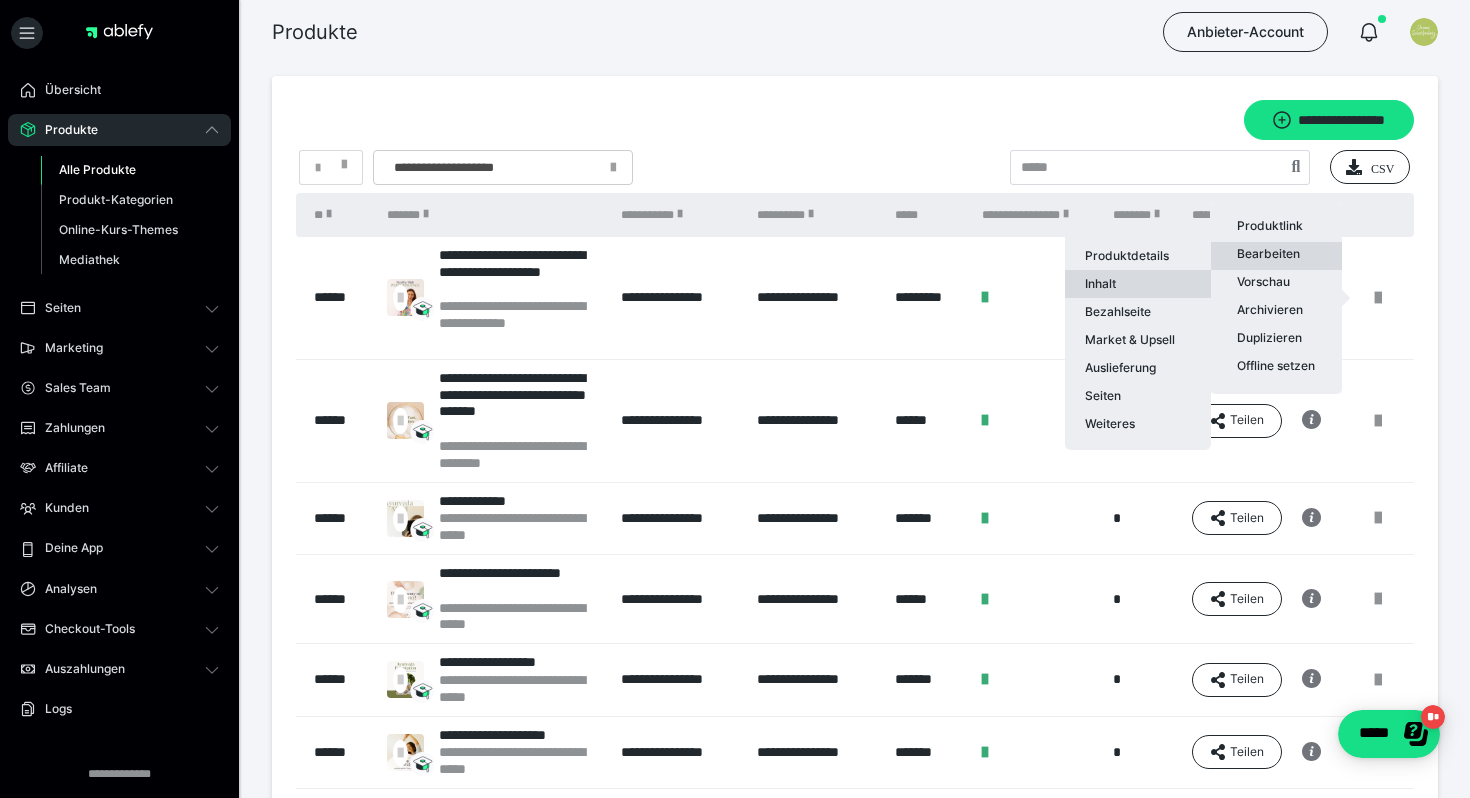 click on "Inhalt" at bounding box center (1138, 284) 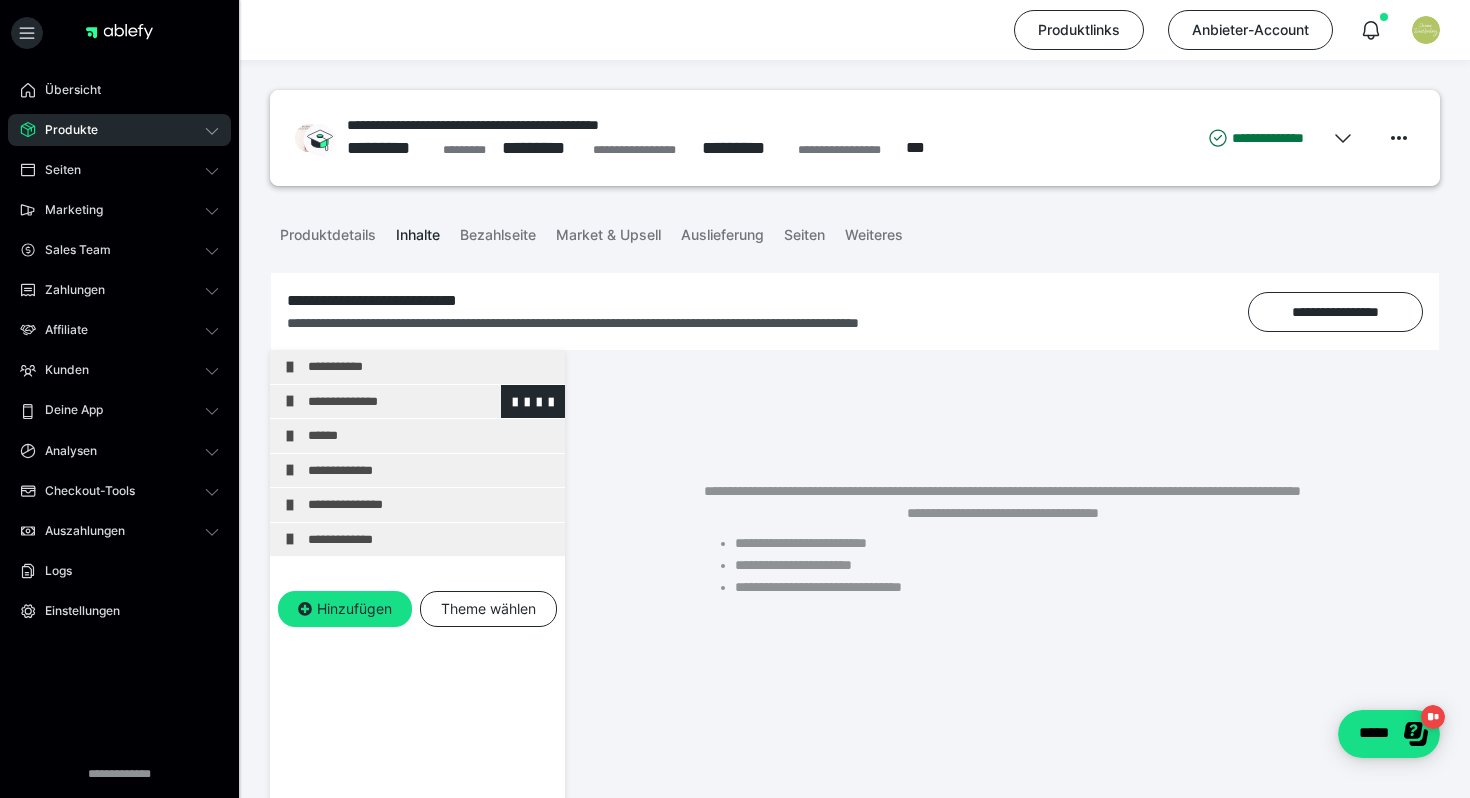 click at bounding box center (290, 401) 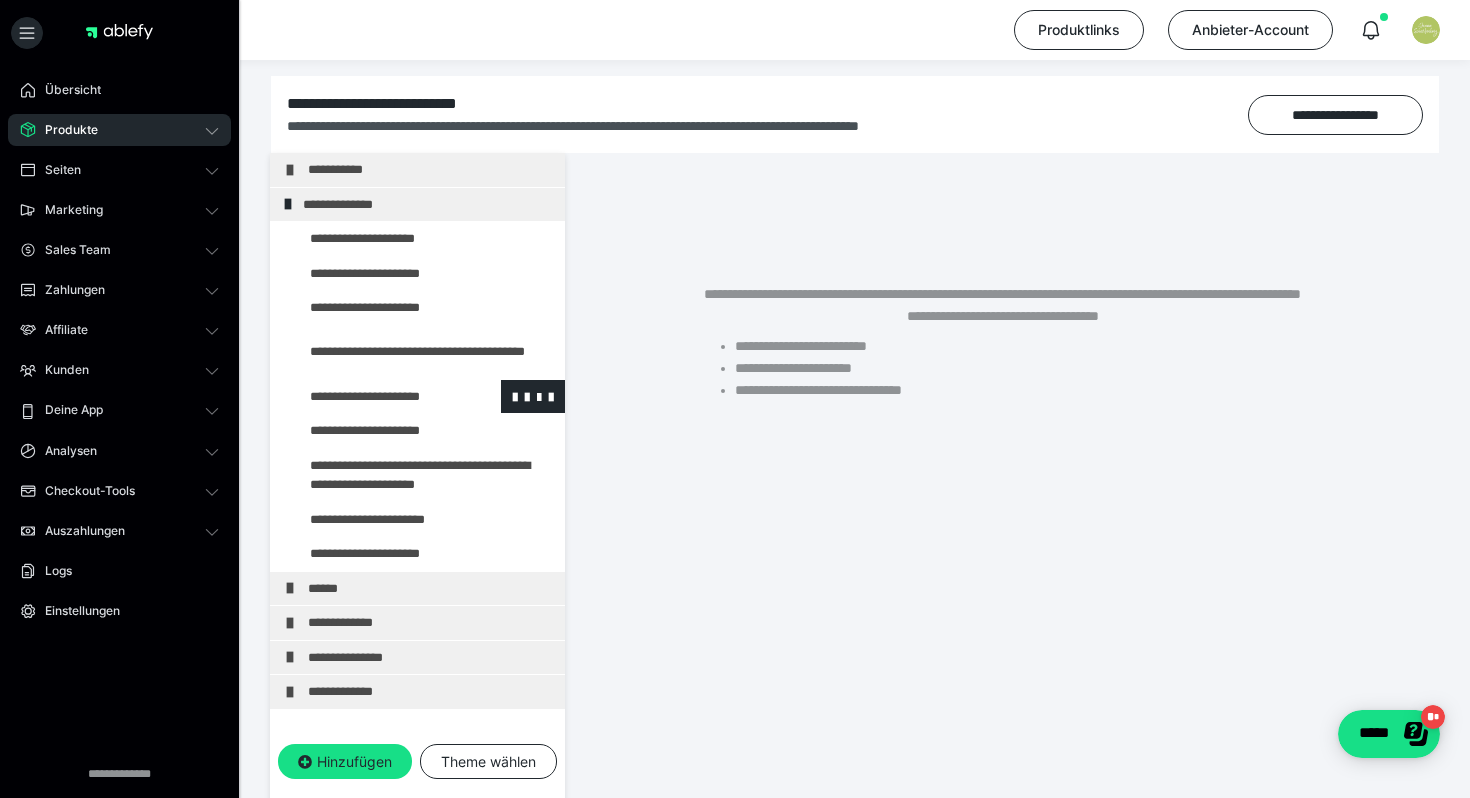 scroll, scrollTop: 211, scrollLeft: 0, axis: vertical 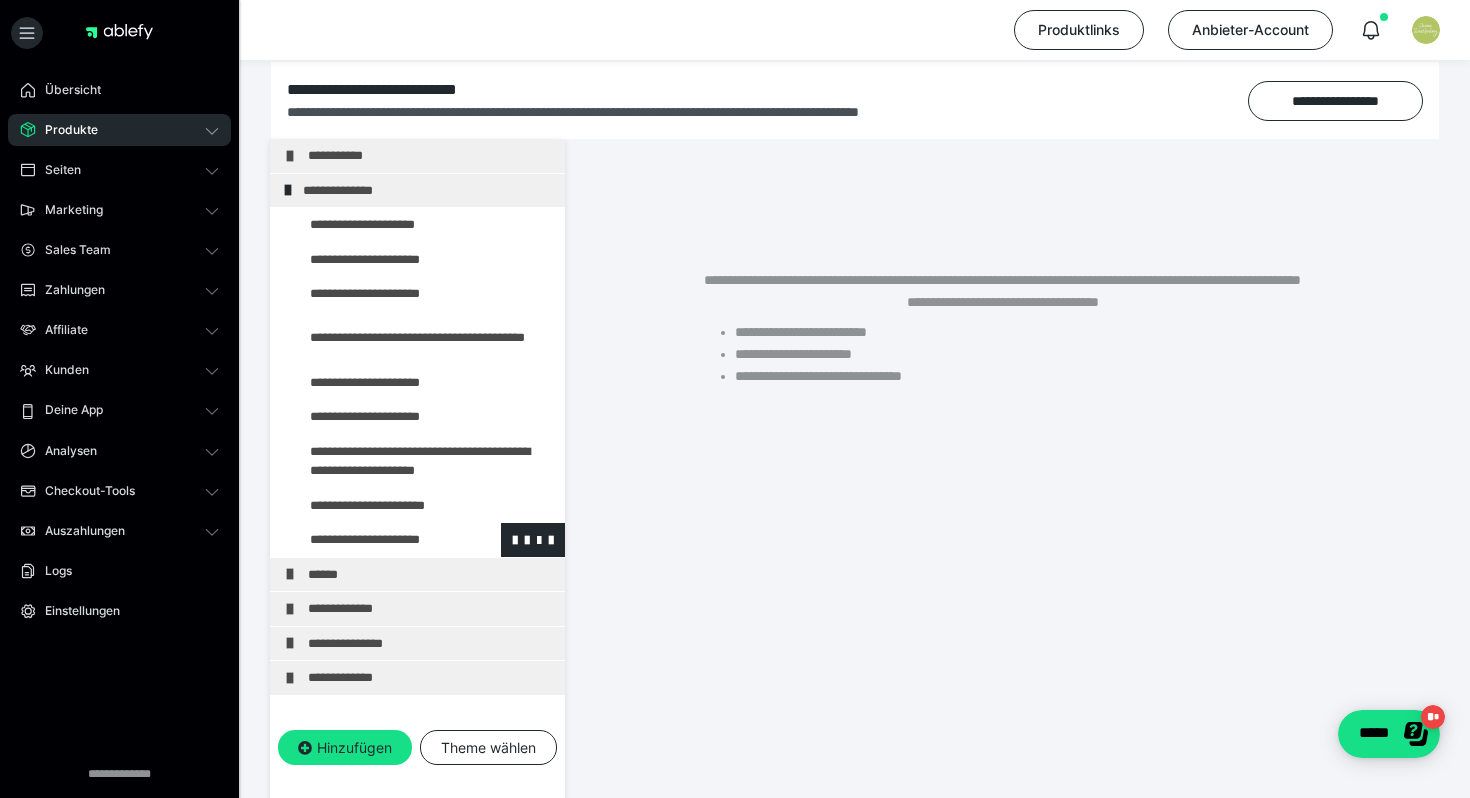 click at bounding box center (375, 540) 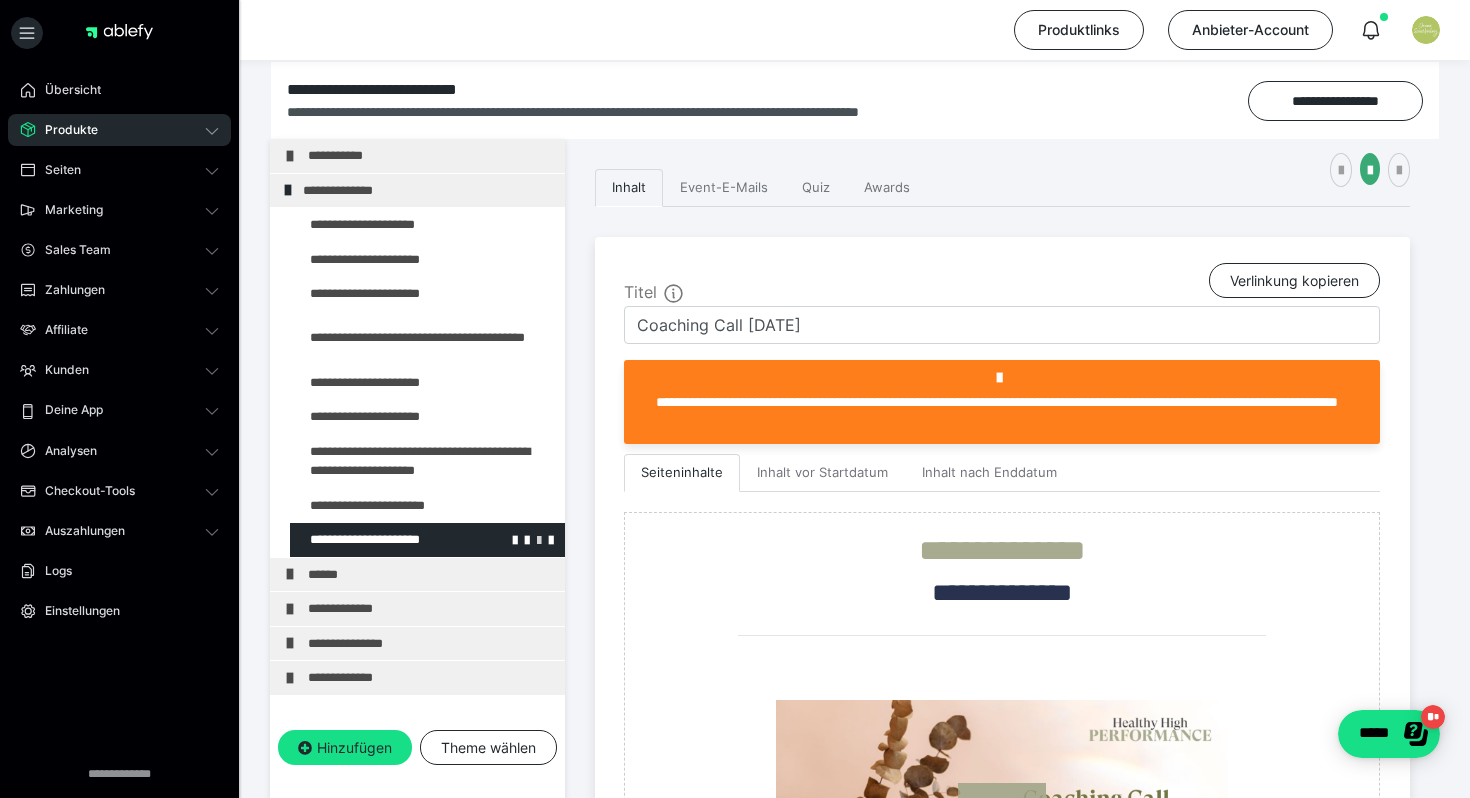 click at bounding box center (539, 539) 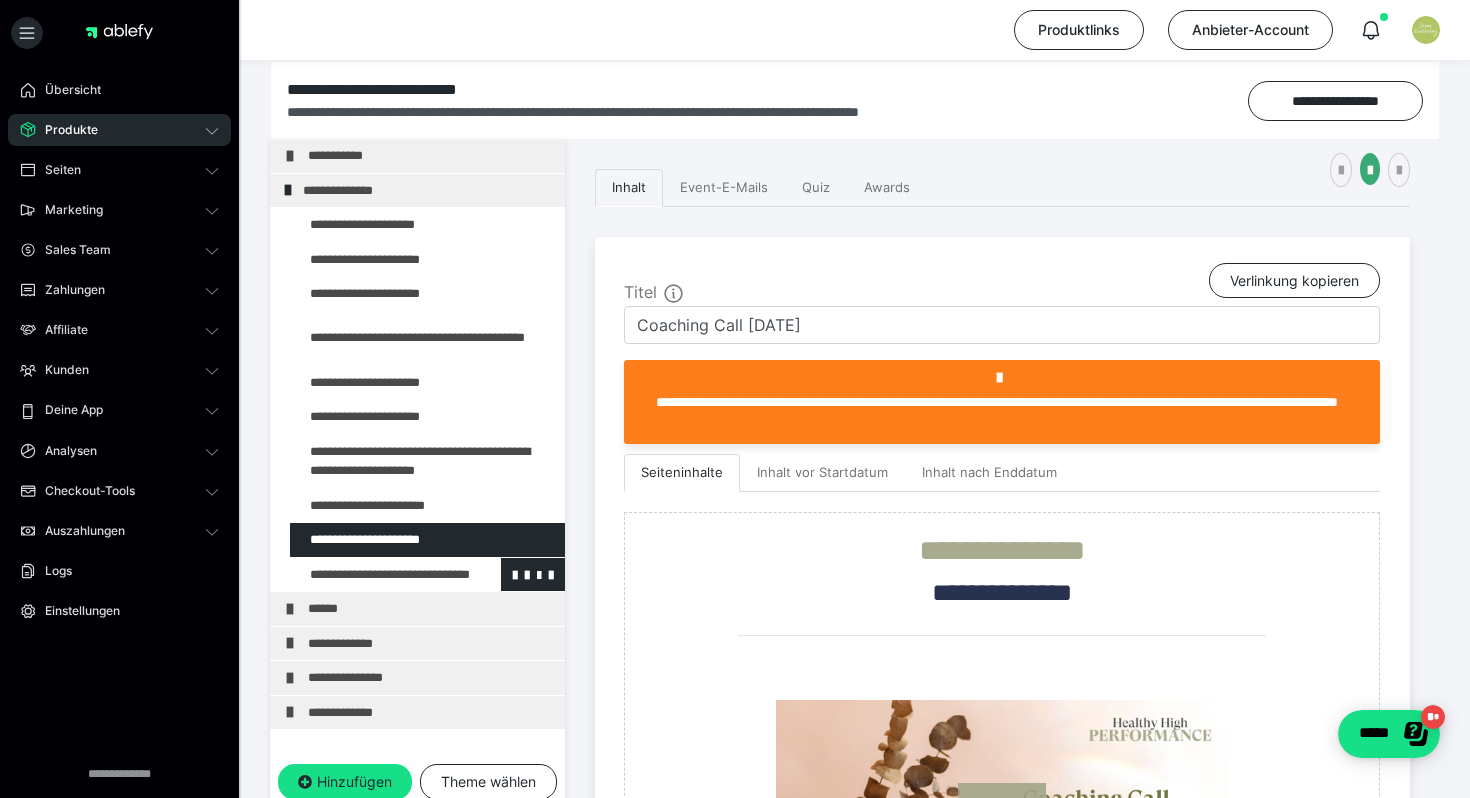 click at bounding box center (375, 575) 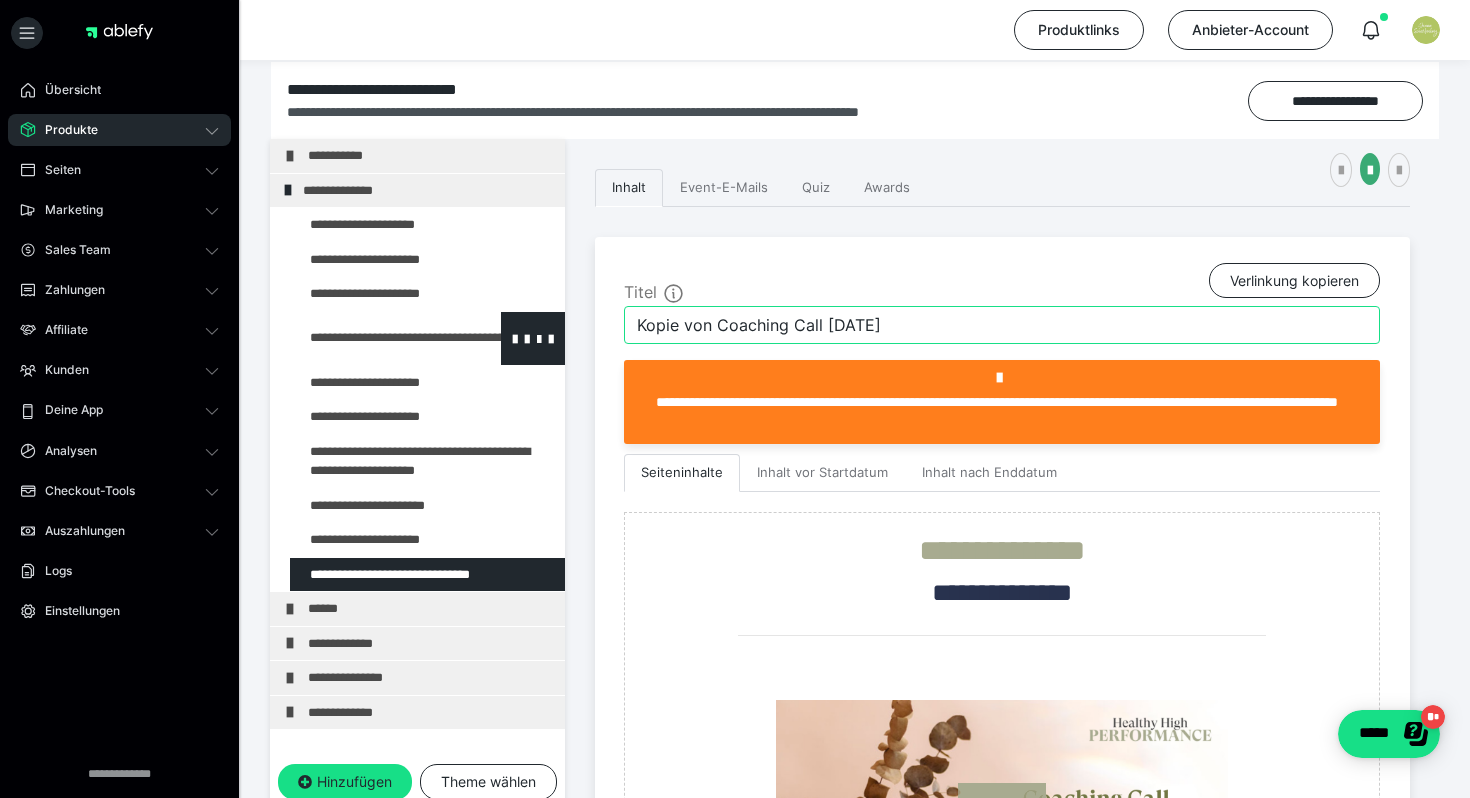 drag, startPoint x: 718, startPoint y: 325, endPoint x: 557, endPoint y: 325, distance: 161 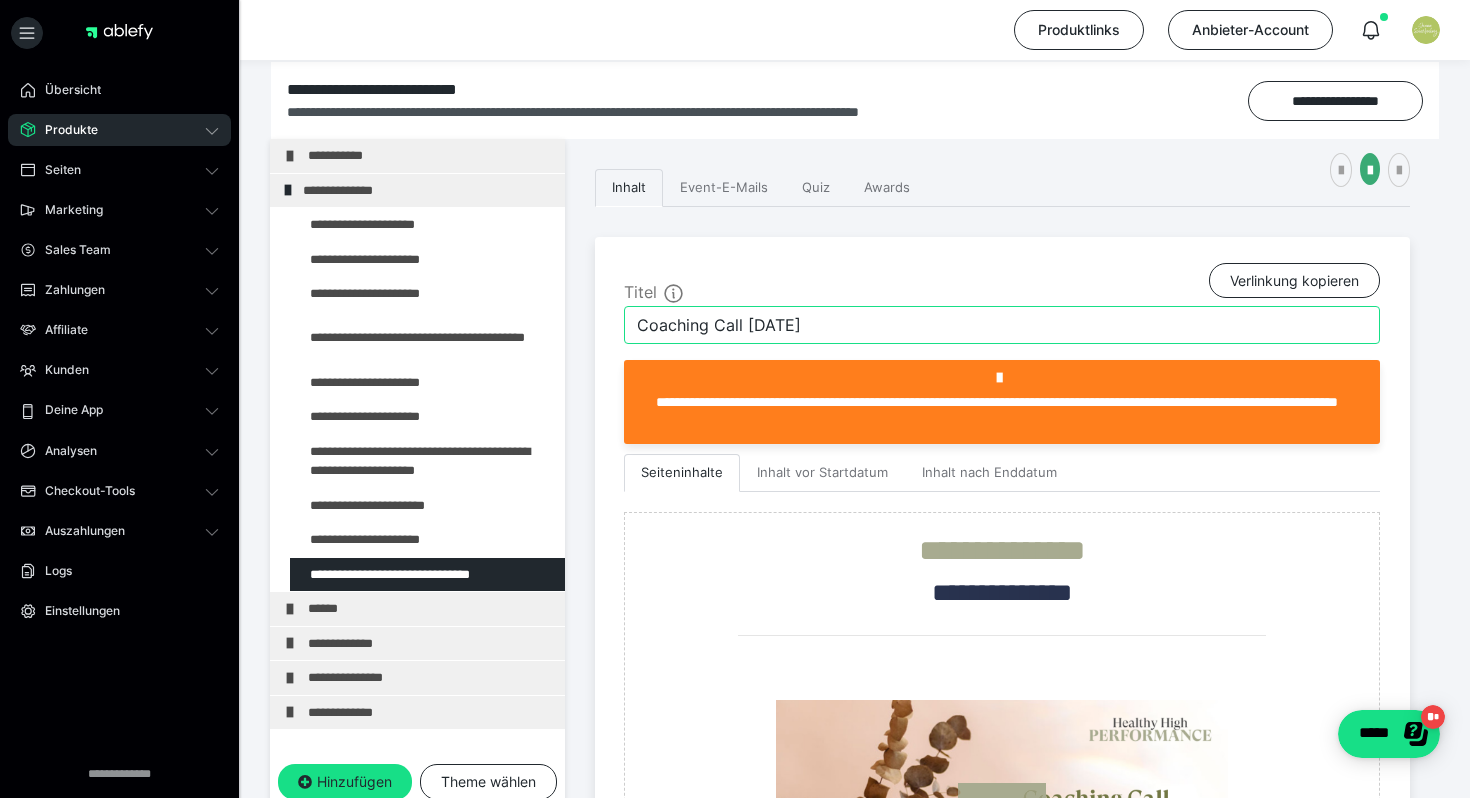 click on "Coaching Call [DATE]" at bounding box center [1002, 325] 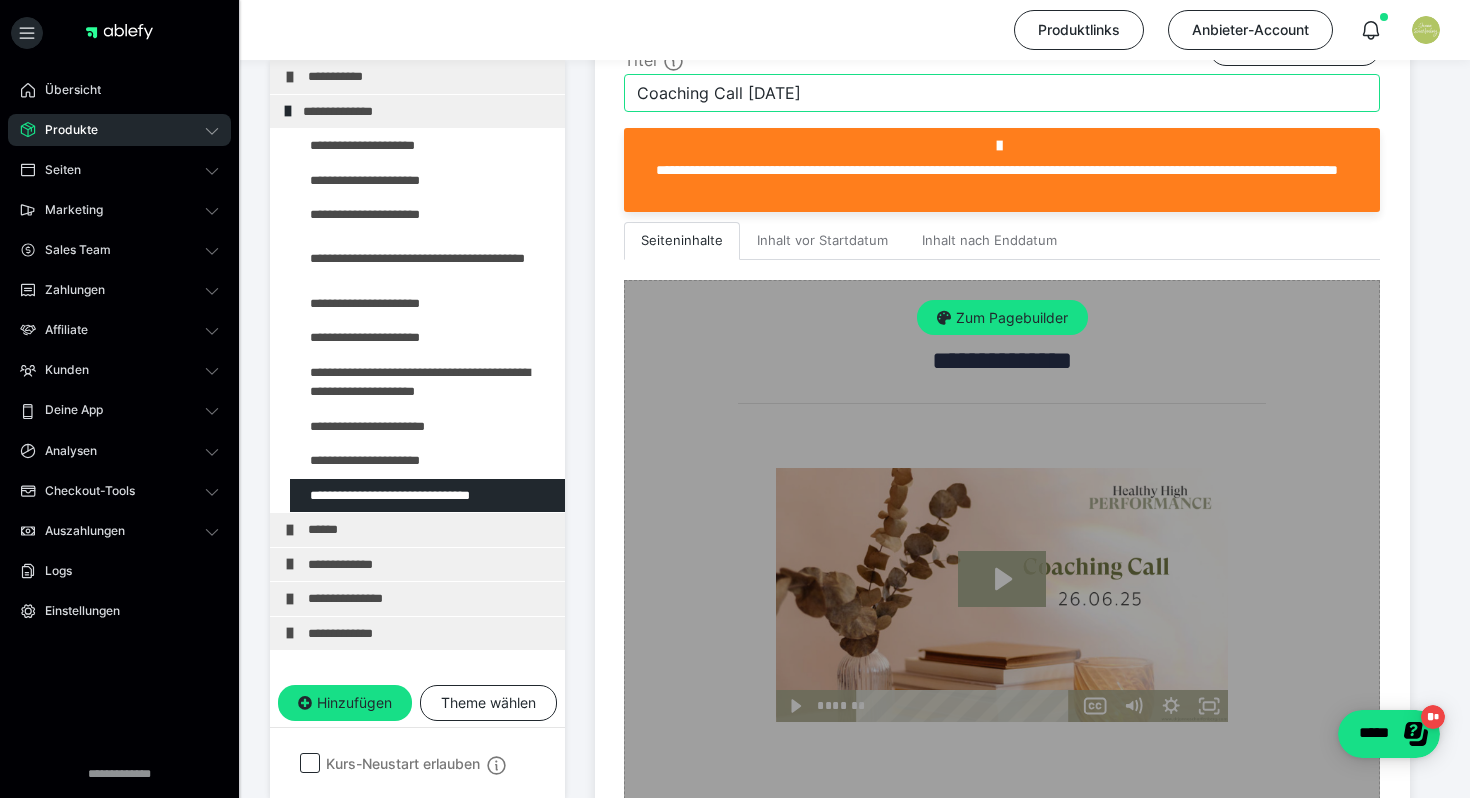 scroll, scrollTop: 518, scrollLeft: 0, axis: vertical 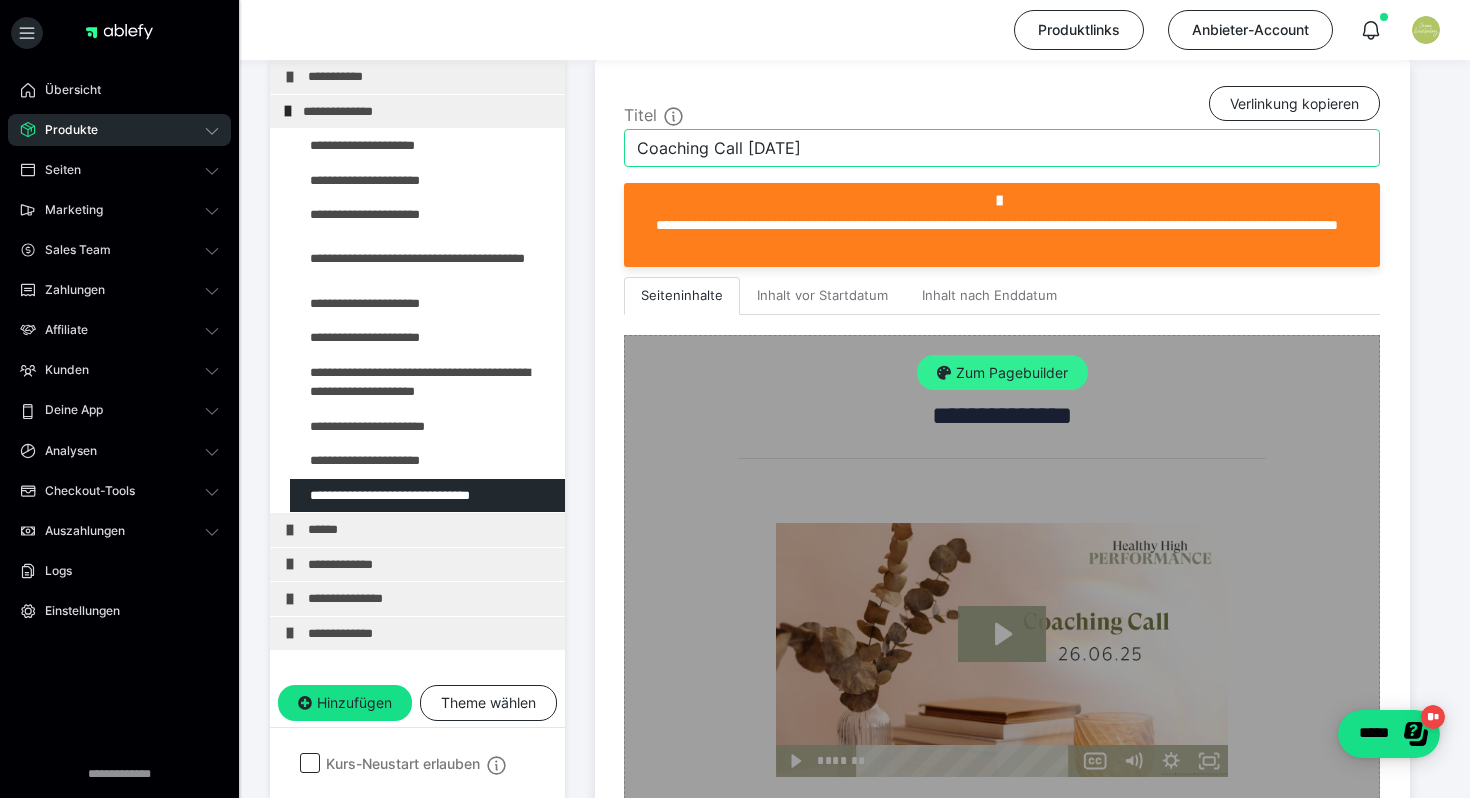 type on "Coaching Call [DATE]" 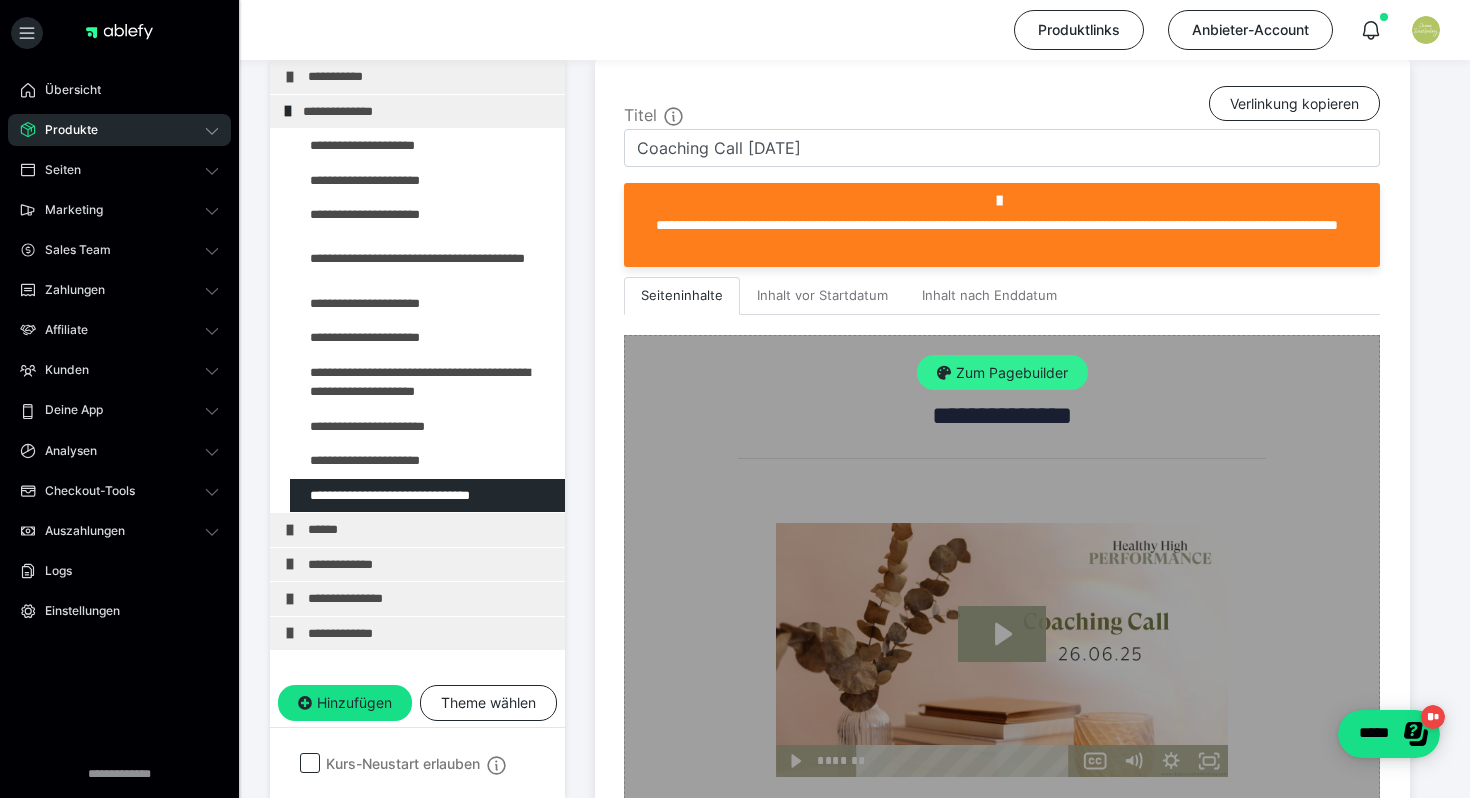 click on "Zum Pagebuilder" at bounding box center [1002, 373] 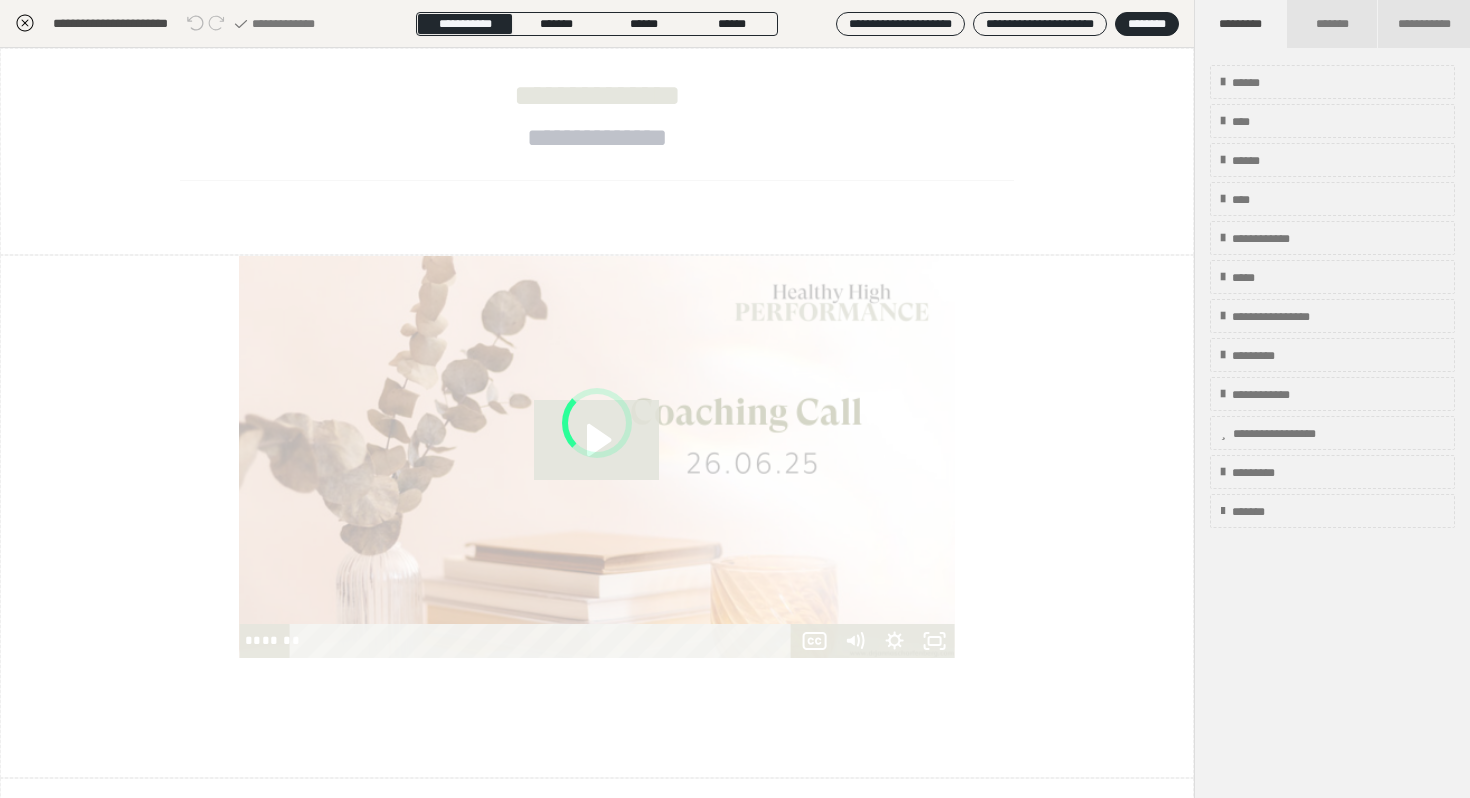 scroll, scrollTop: 290, scrollLeft: 0, axis: vertical 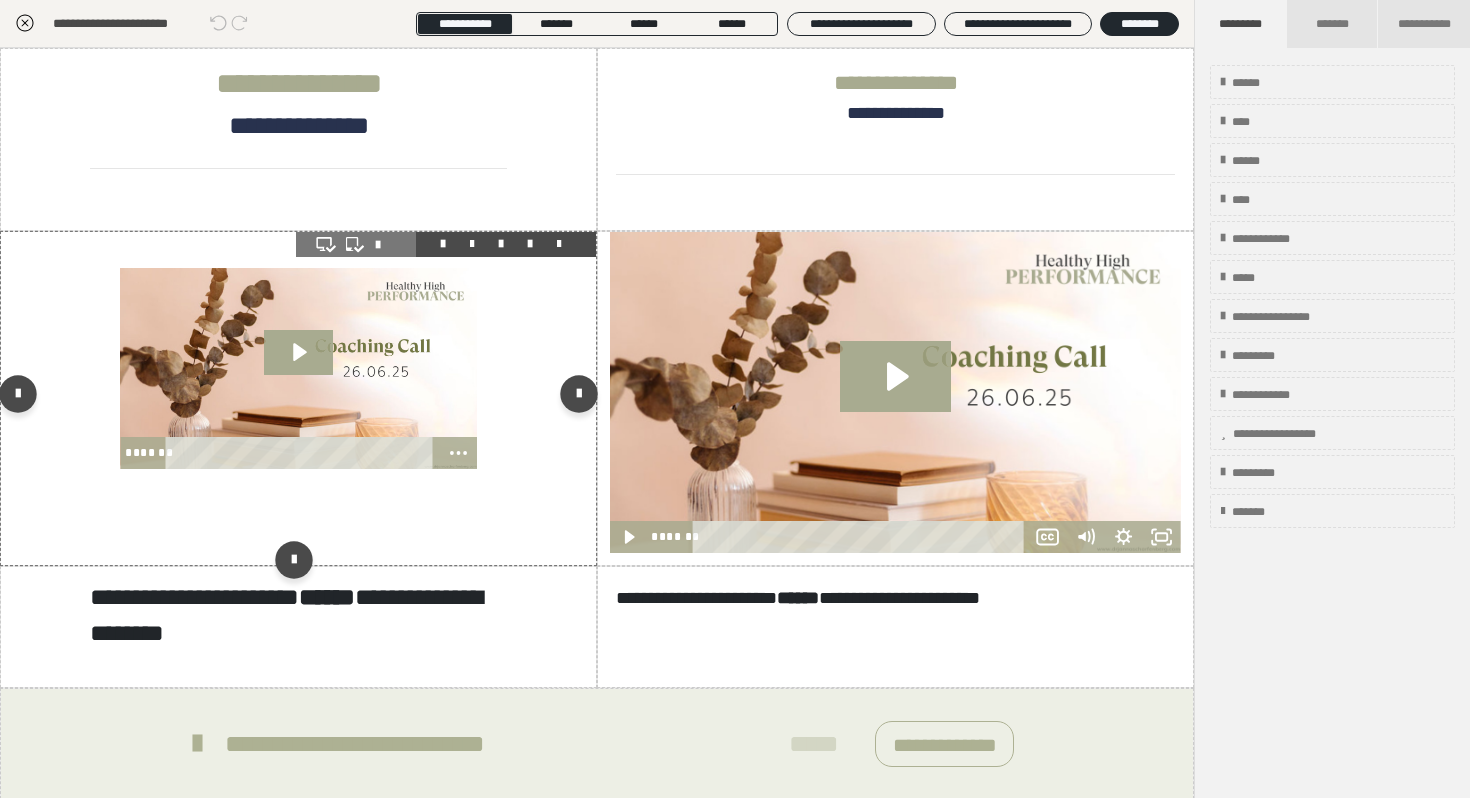 click on "**********" at bounding box center [298, 398] 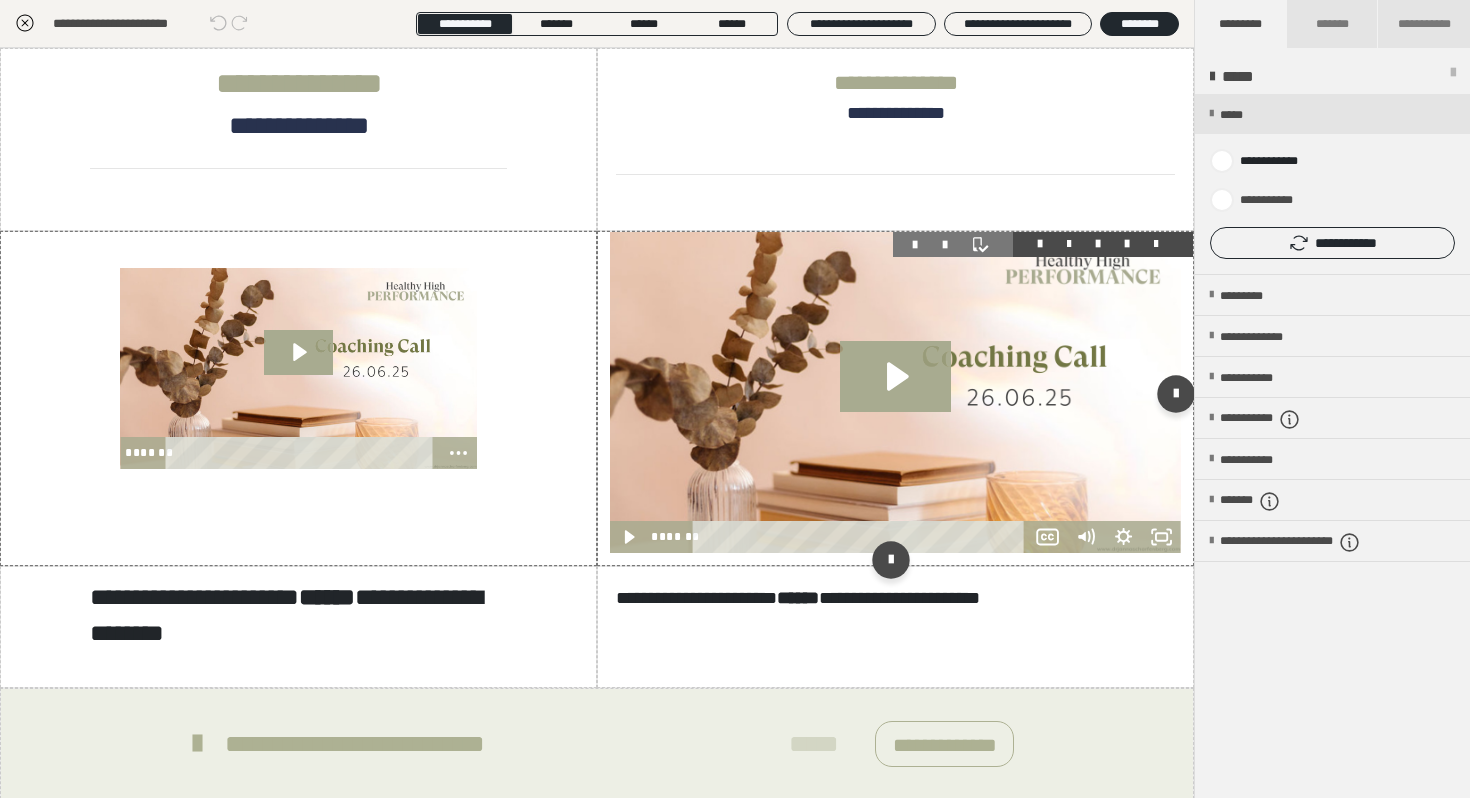 scroll, scrollTop: 71, scrollLeft: 0, axis: vertical 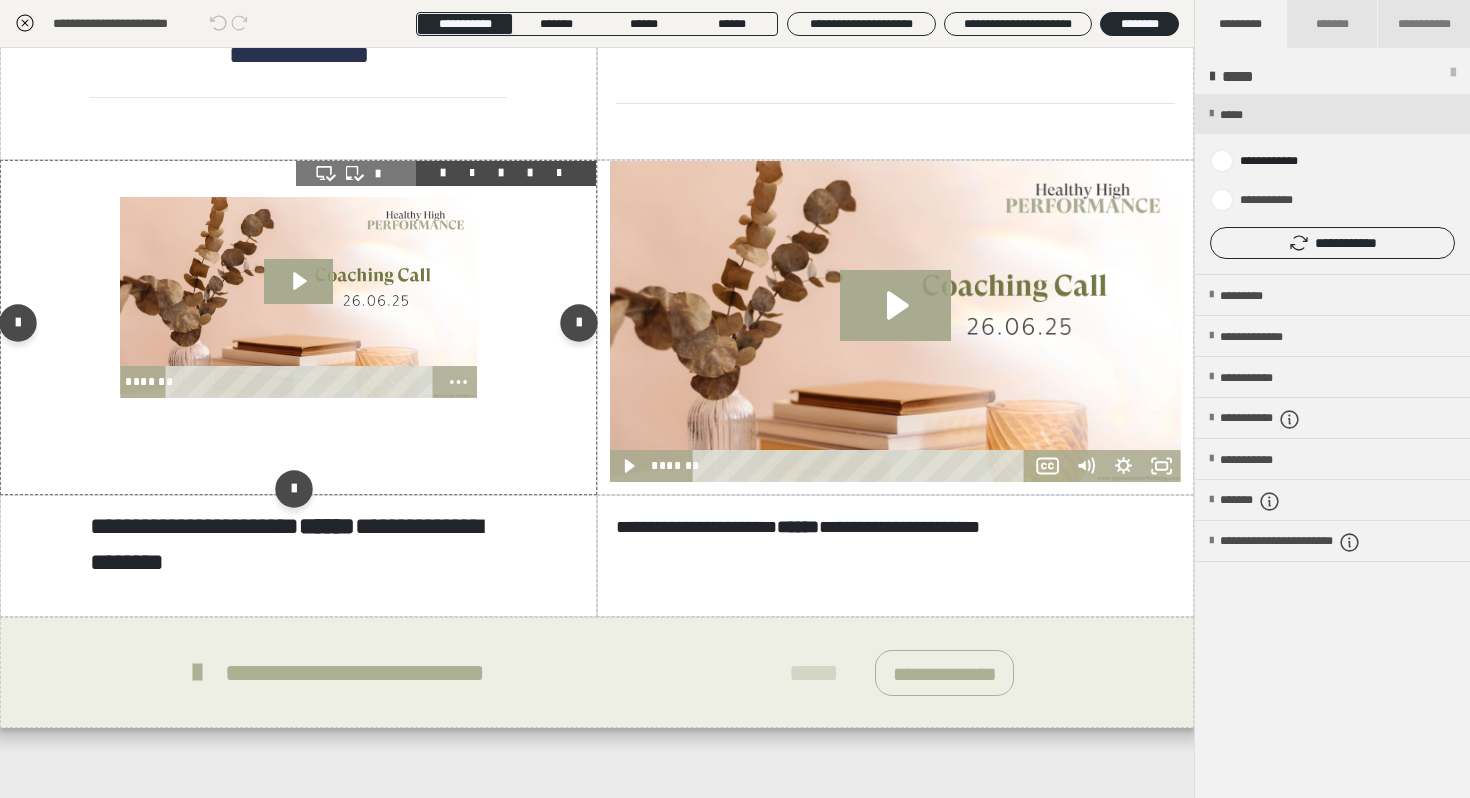 click on "**********" at bounding box center [298, 327] 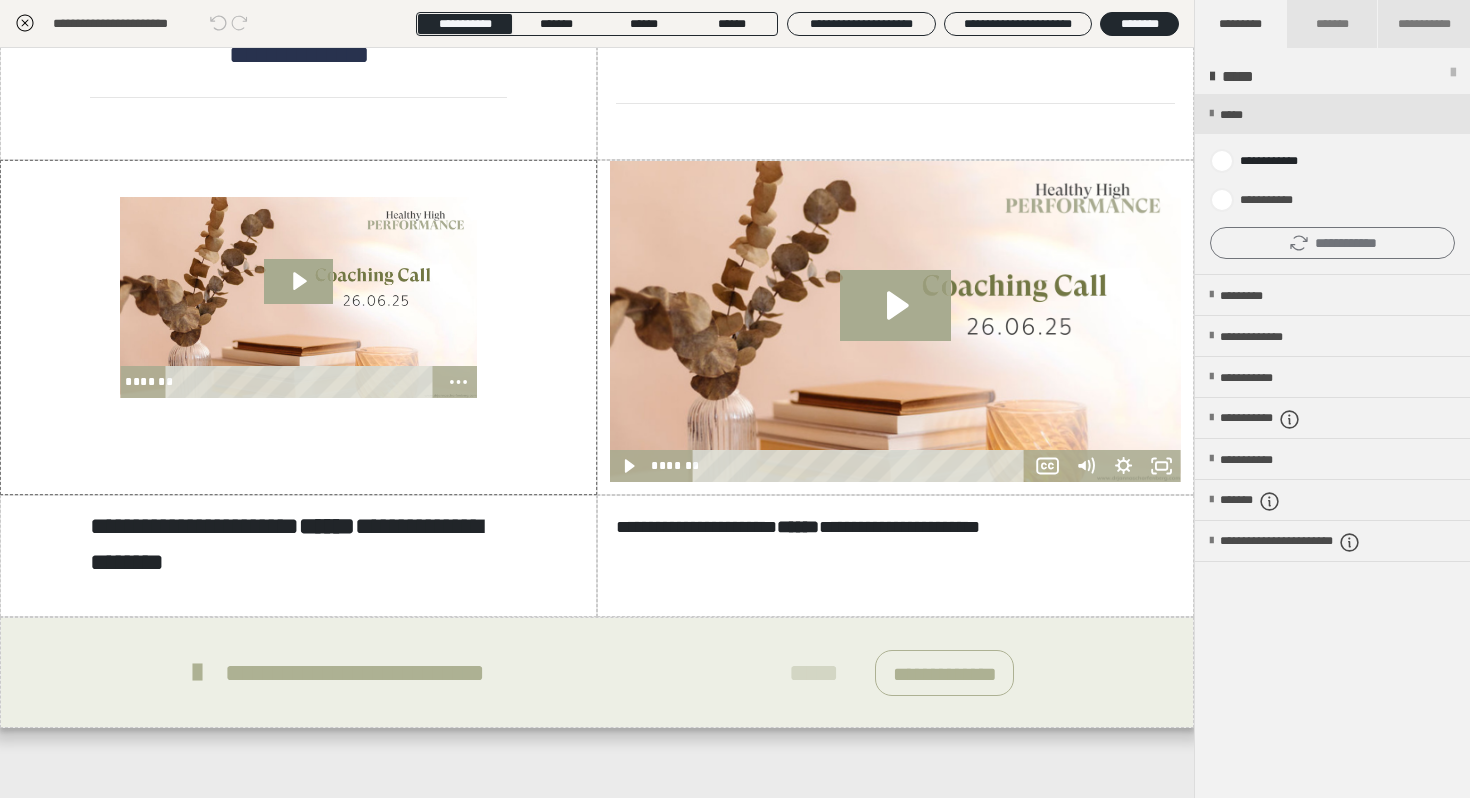 click on "**********" at bounding box center (1332, 243) 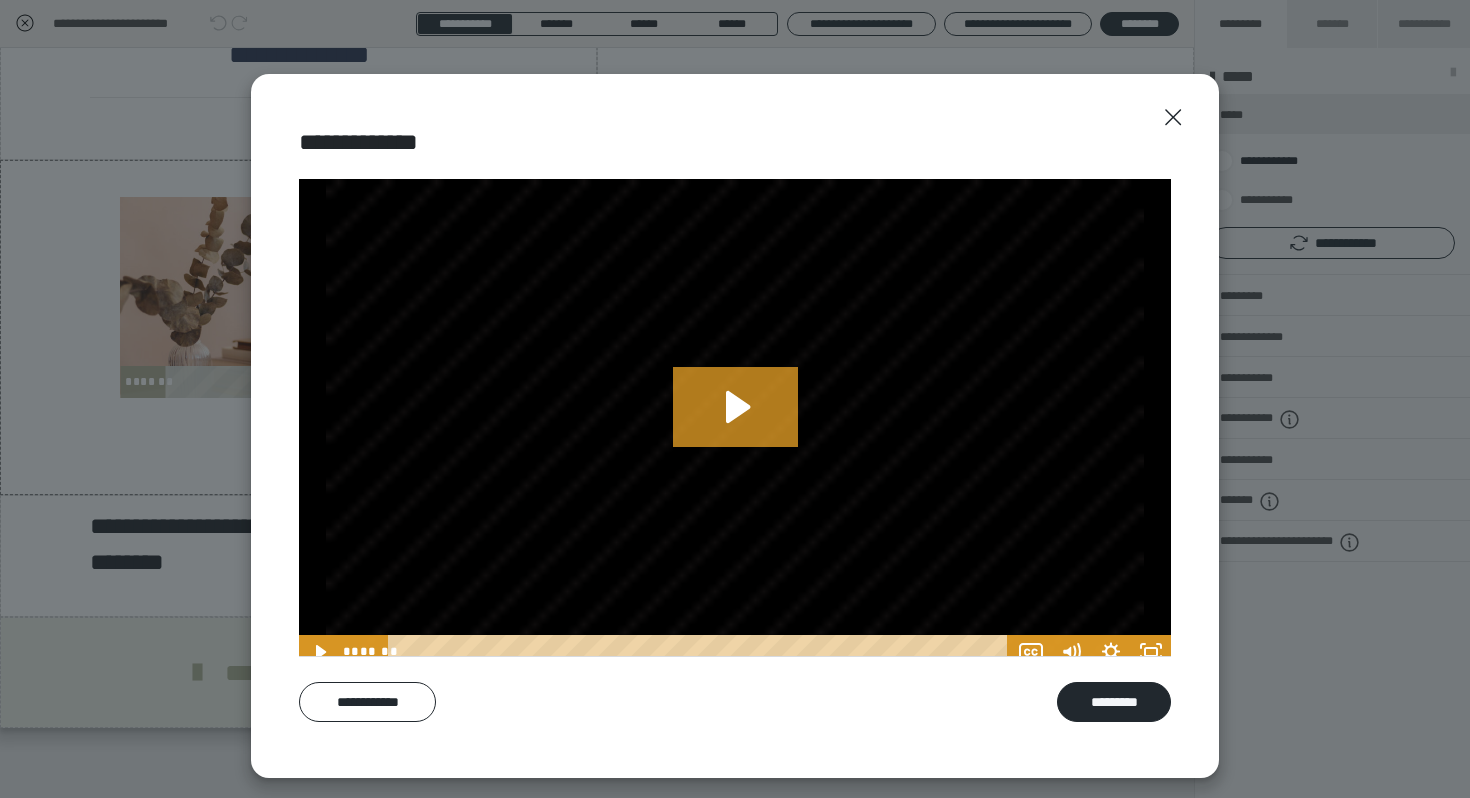 scroll, scrollTop: 13, scrollLeft: 0, axis: vertical 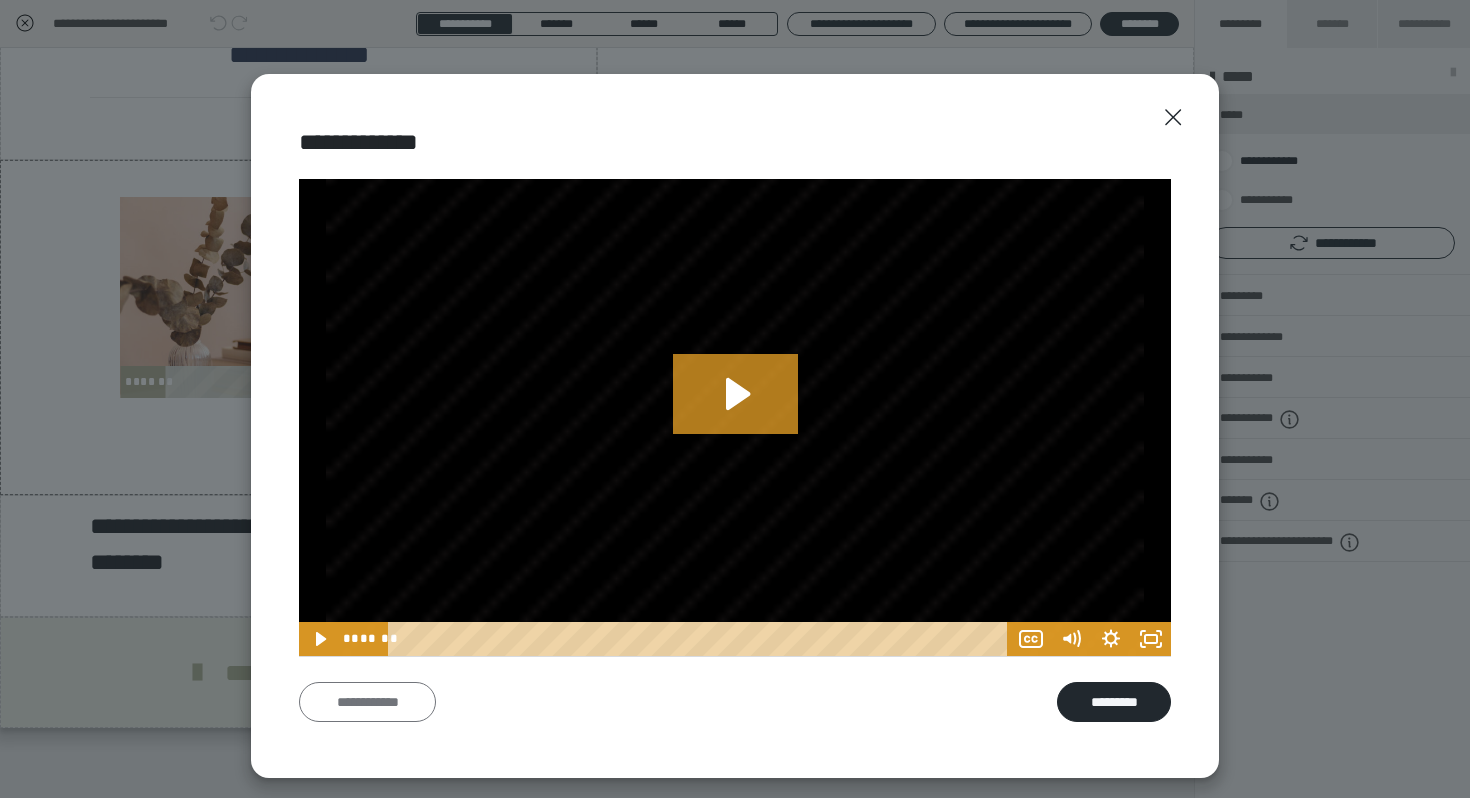 click on "**********" at bounding box center (367, 702) 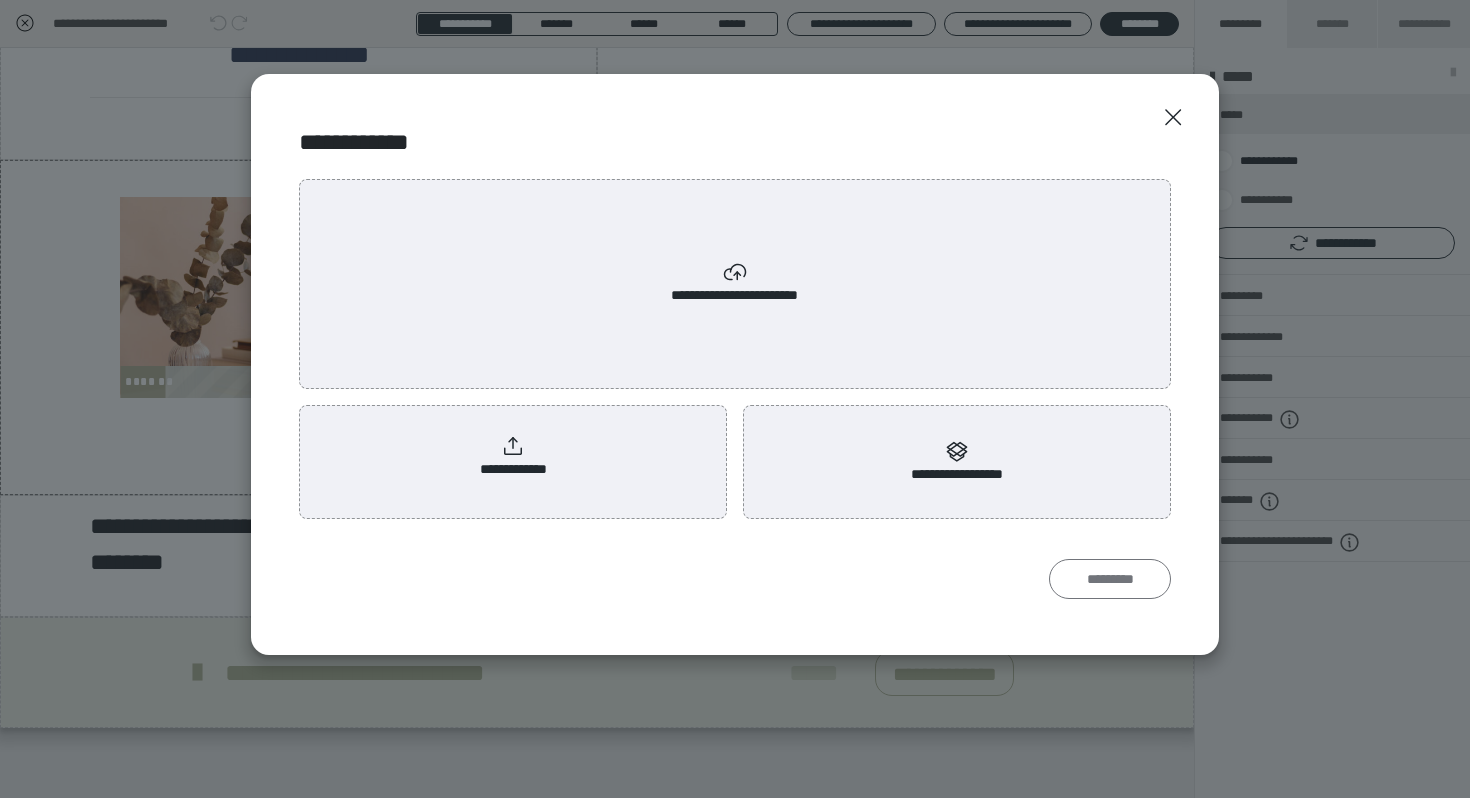scroll, scrollTop: 0, scrollLeft: 0, axis: both 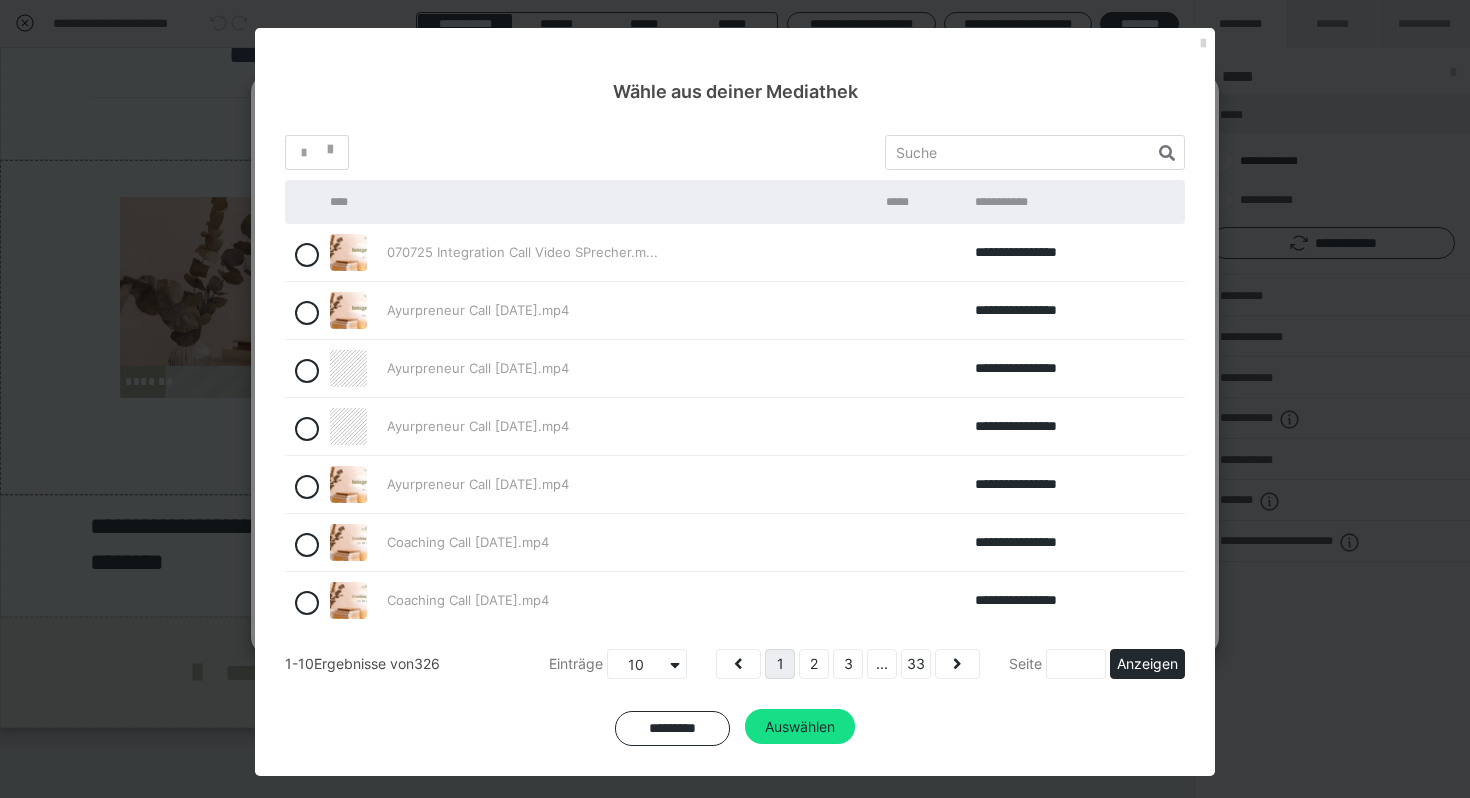 click at bounding box center [1203, 44] 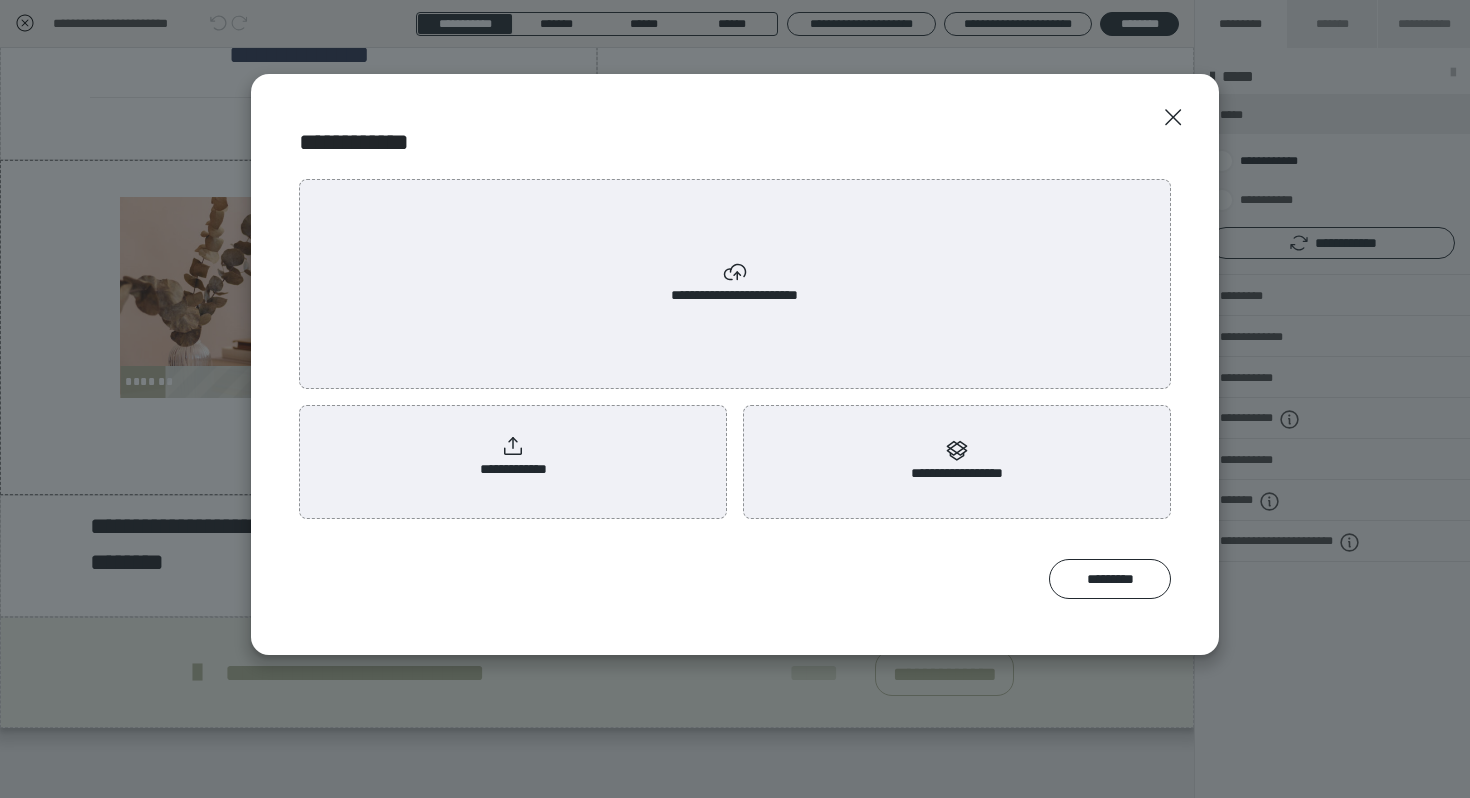 click on "**********" at bounding box center (513, 458) 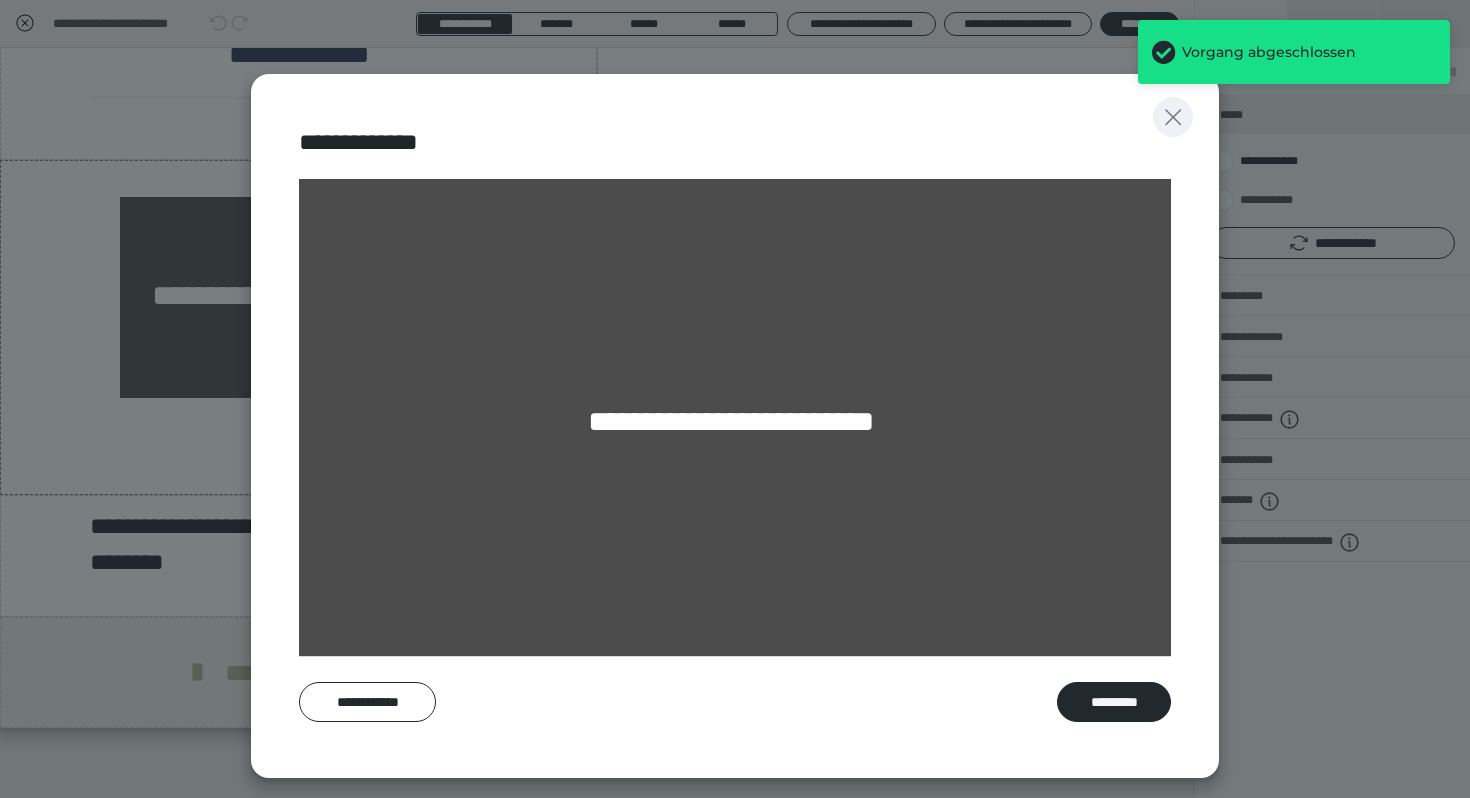 click at bounding box center (1173, 117) 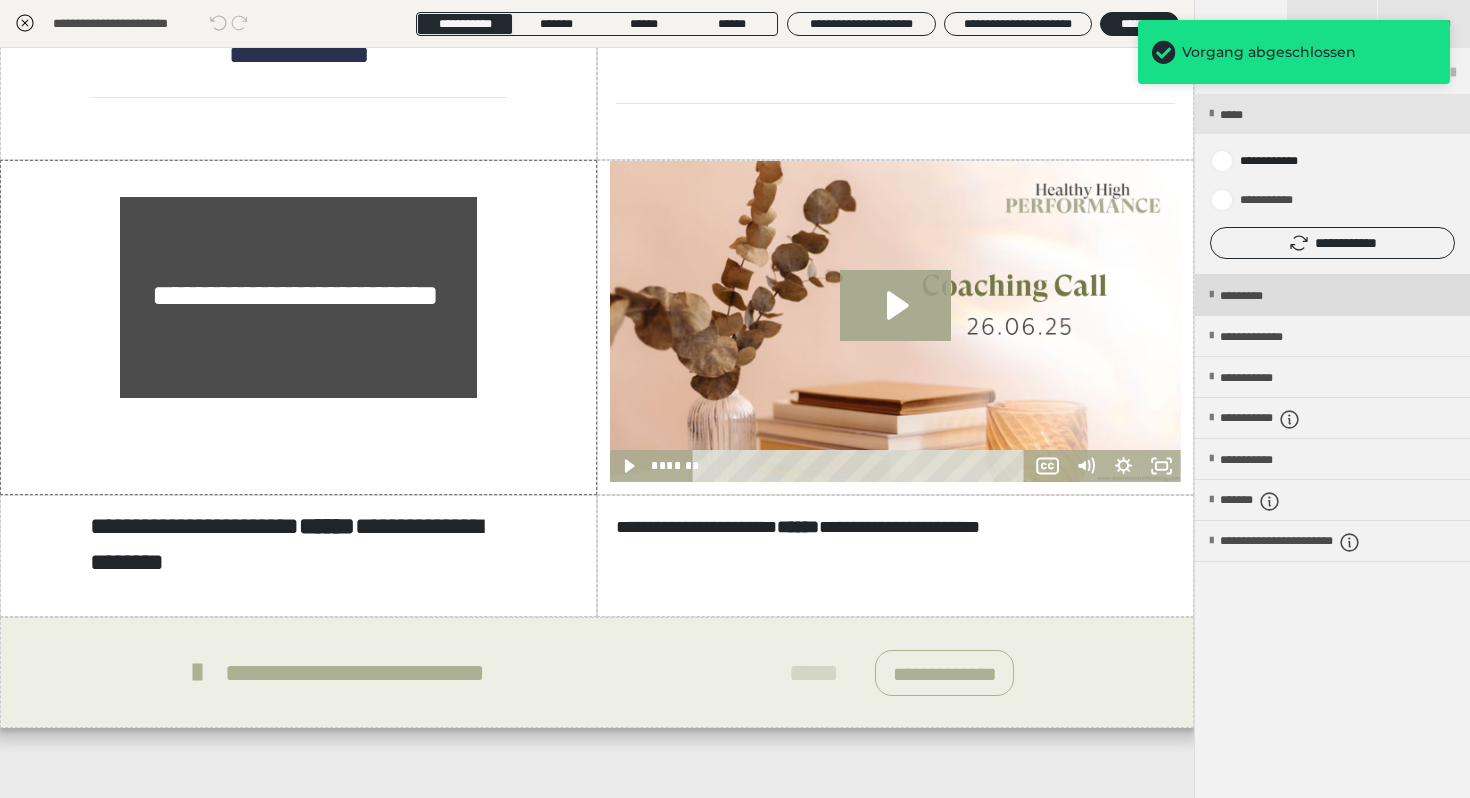 click on "*********" at bounding box center [1258, 296] 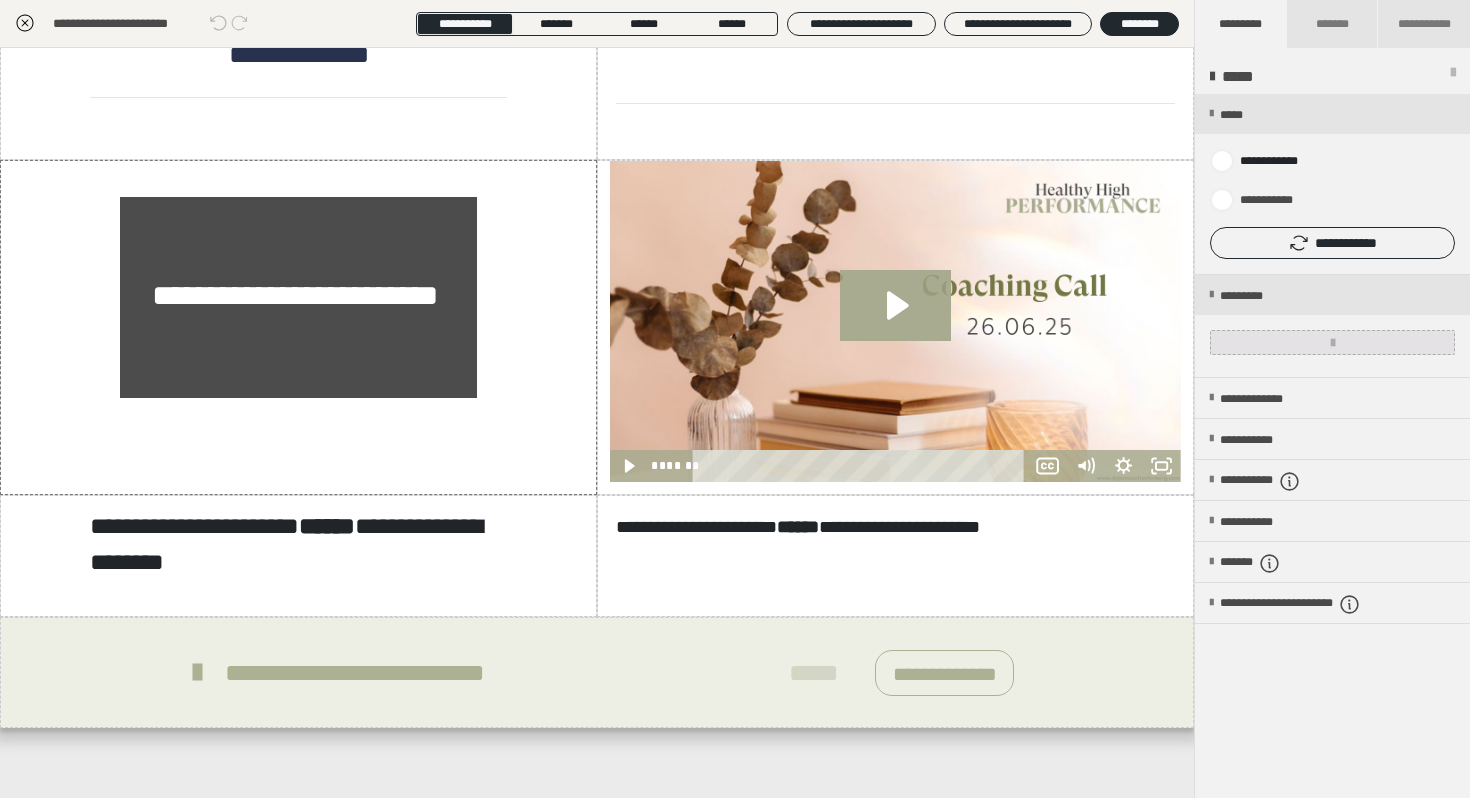 click at bounding box center (1332, 342) 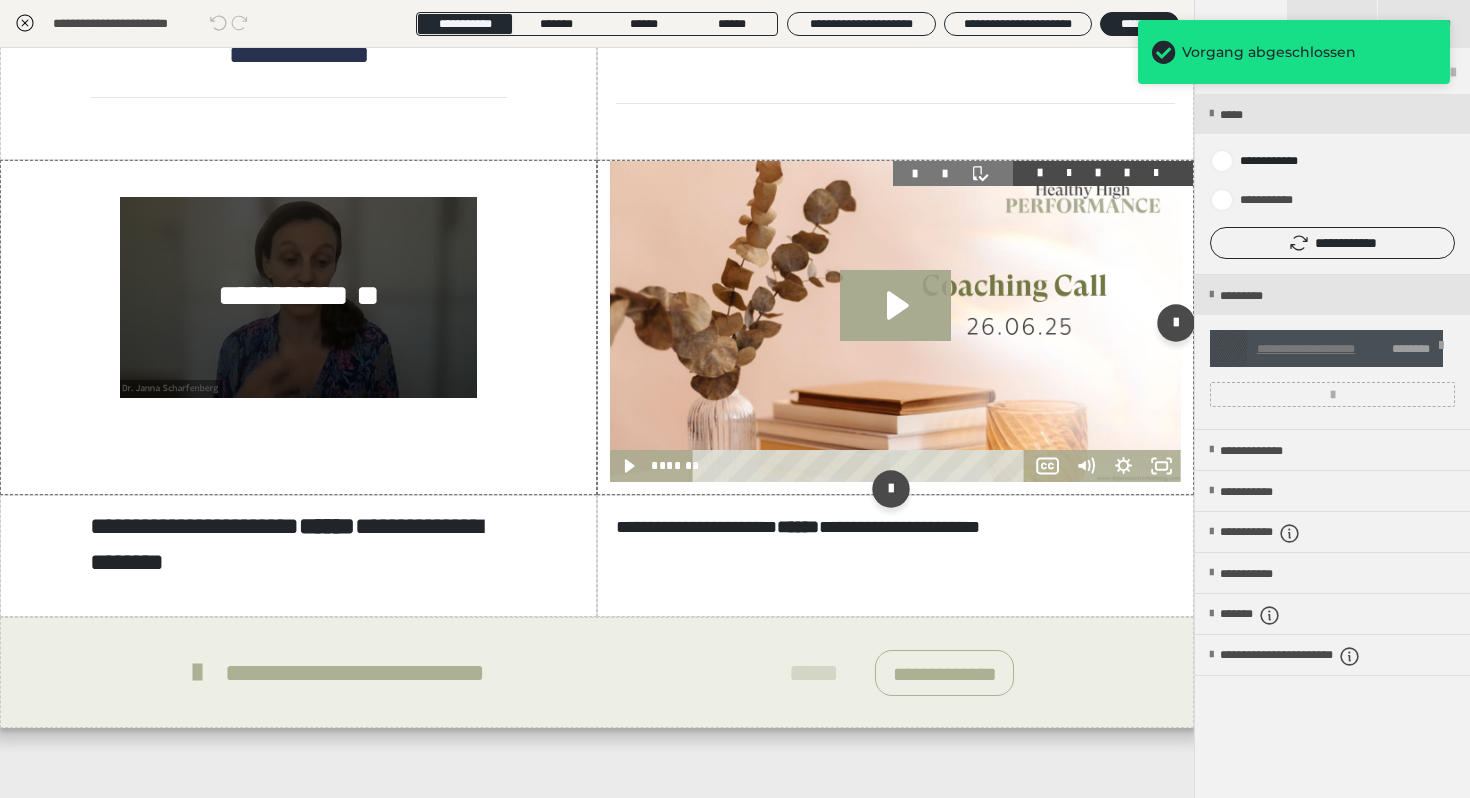 click on "**********" at bounding box center [895, 327] 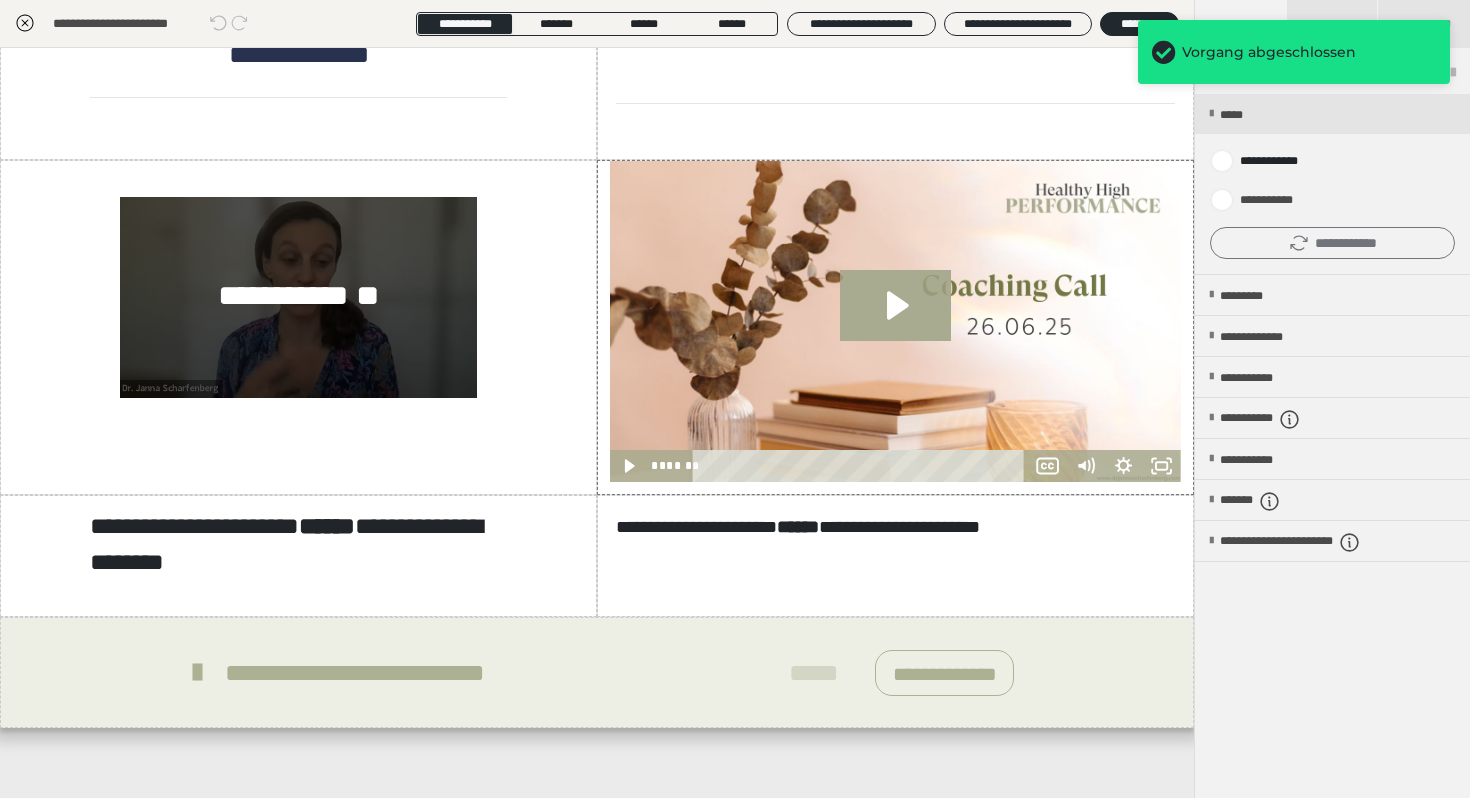 click on "**********" at bounding box center (1332, 243) 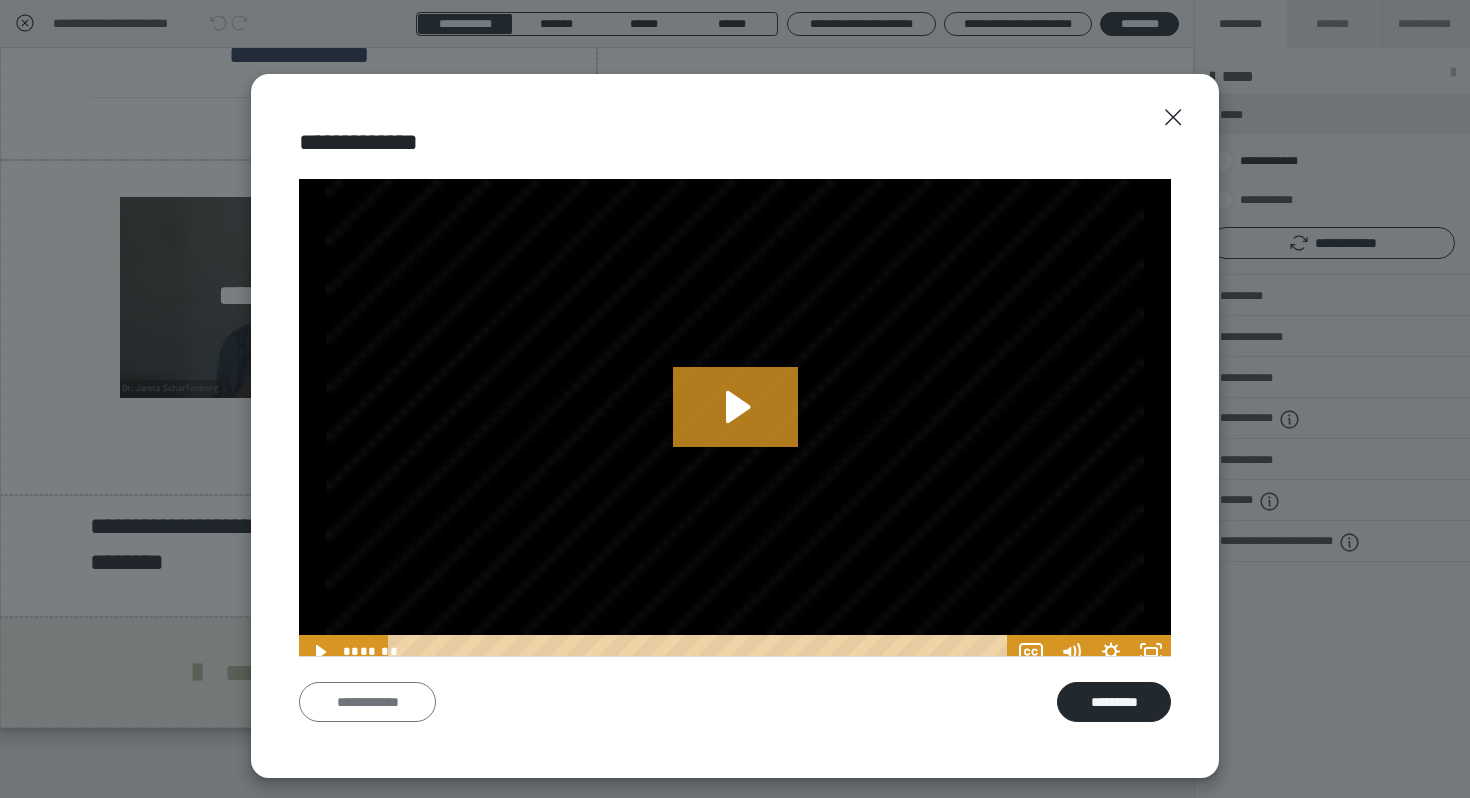 click on "**********" at bounding box center [367, 702] 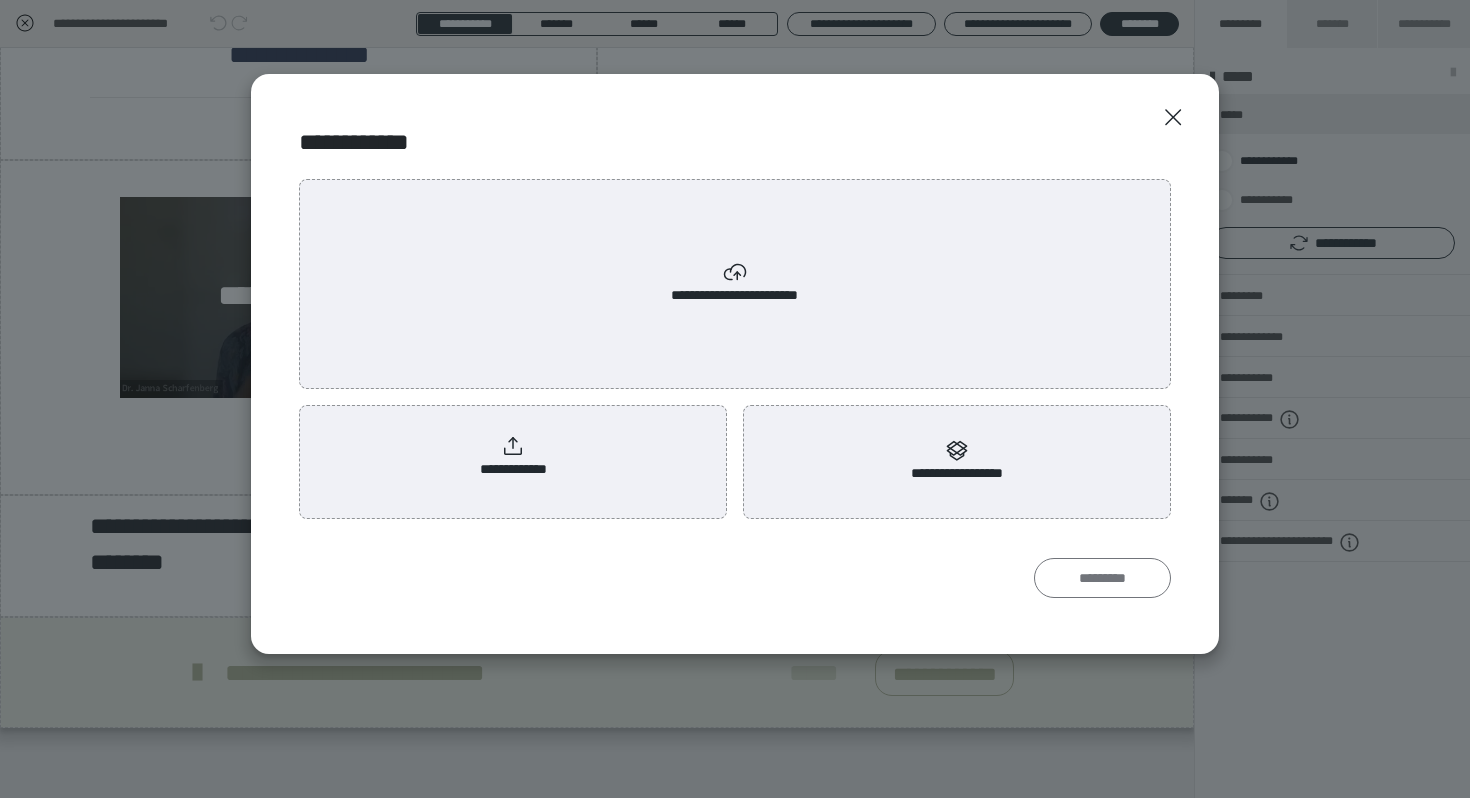radio on "****" 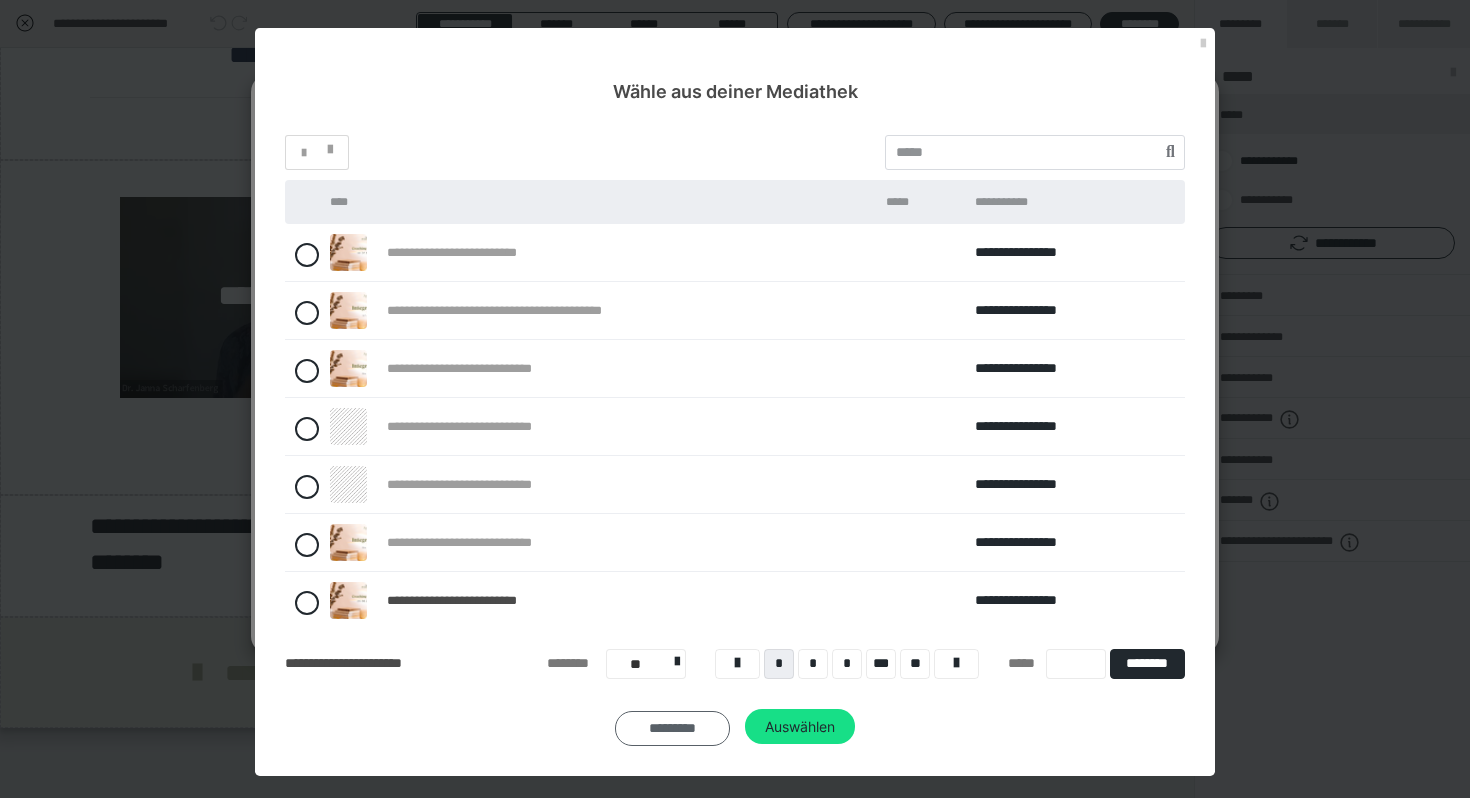 click on "*********" at bounding box center [672, 729] 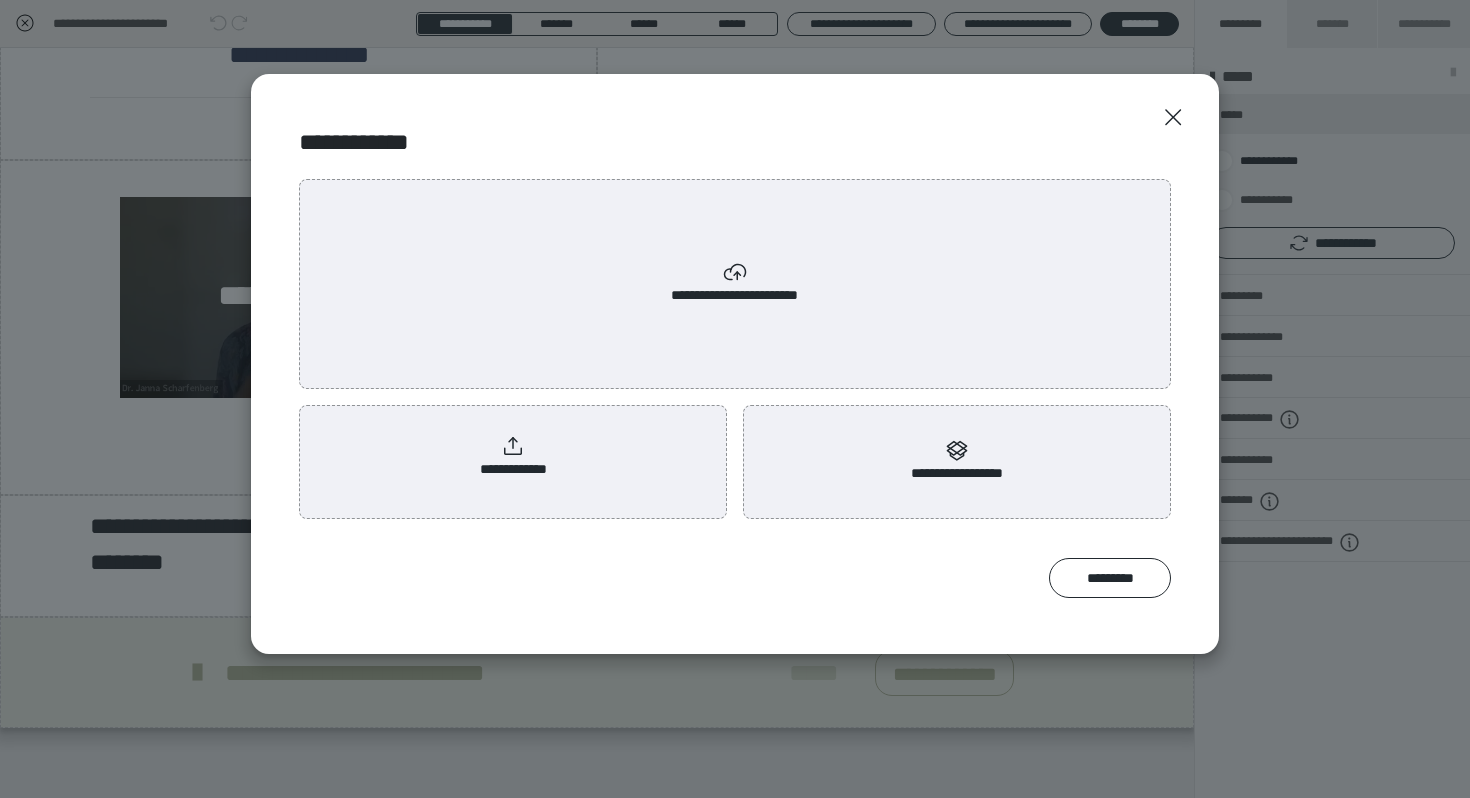 click 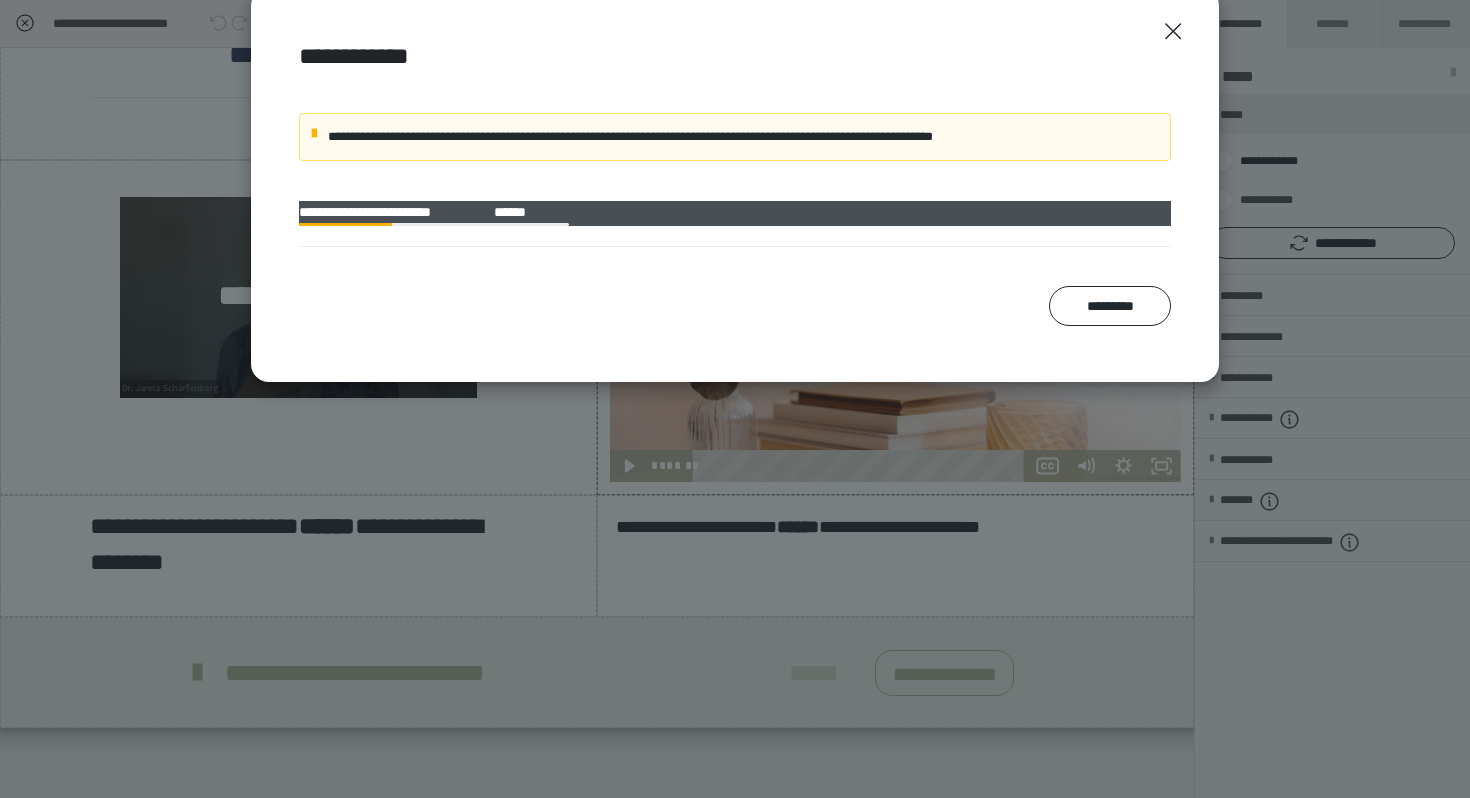 scroll, scrollTop: 85, scrollLeft: 0, axis: vertical 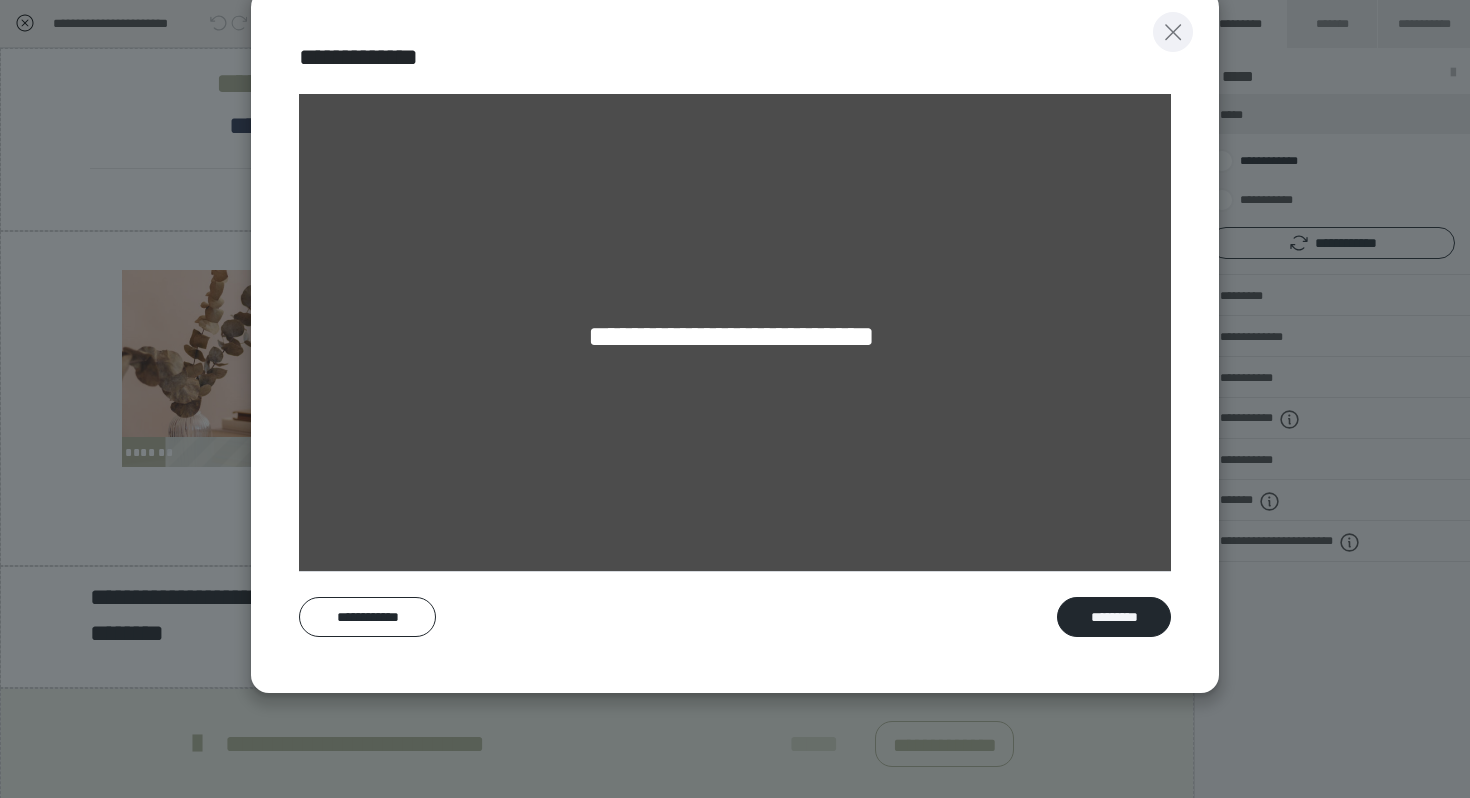 click at bounding box center [1173, 32] 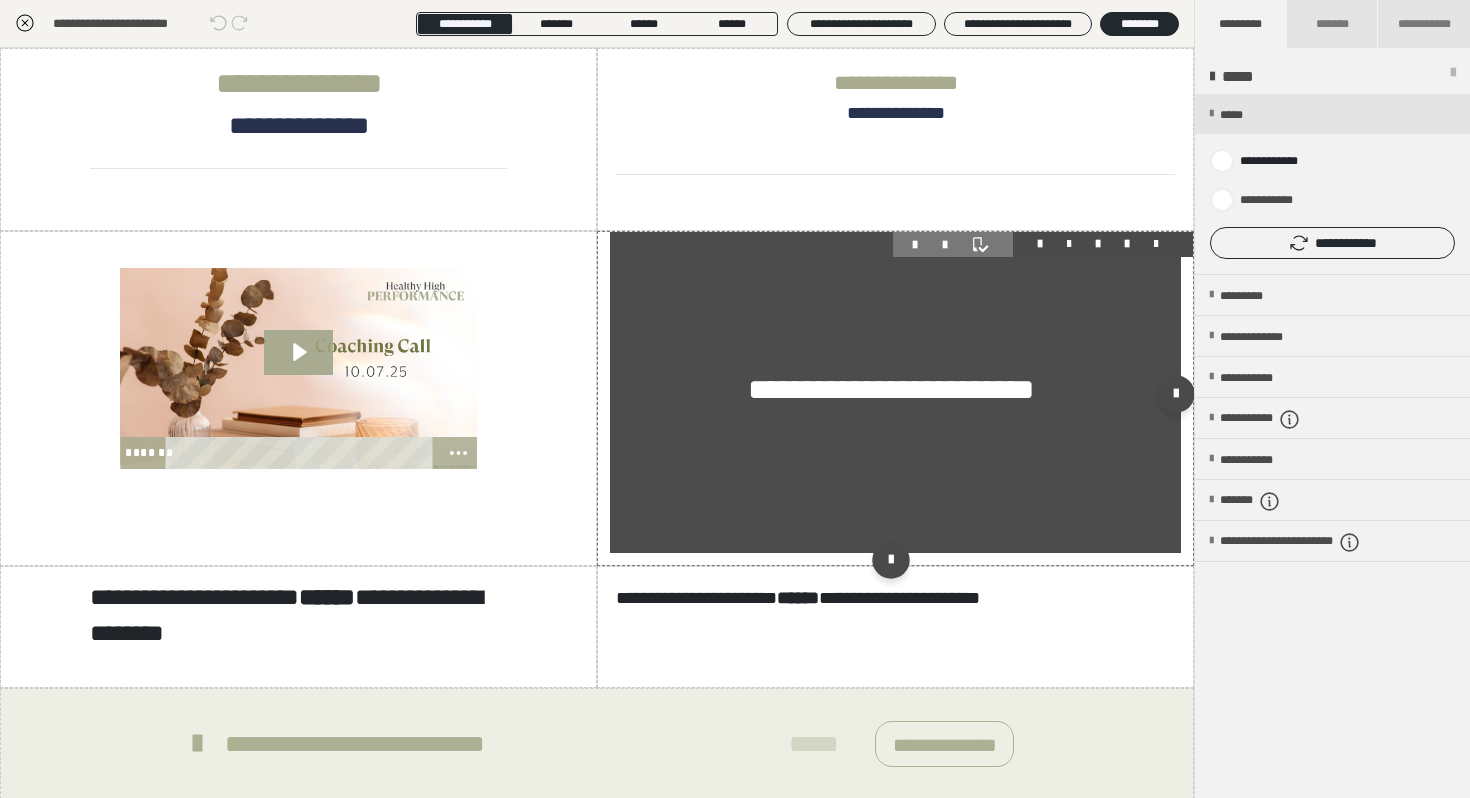 scroll, scrollTop: 42, scrollLeft: 0, axis: vertical 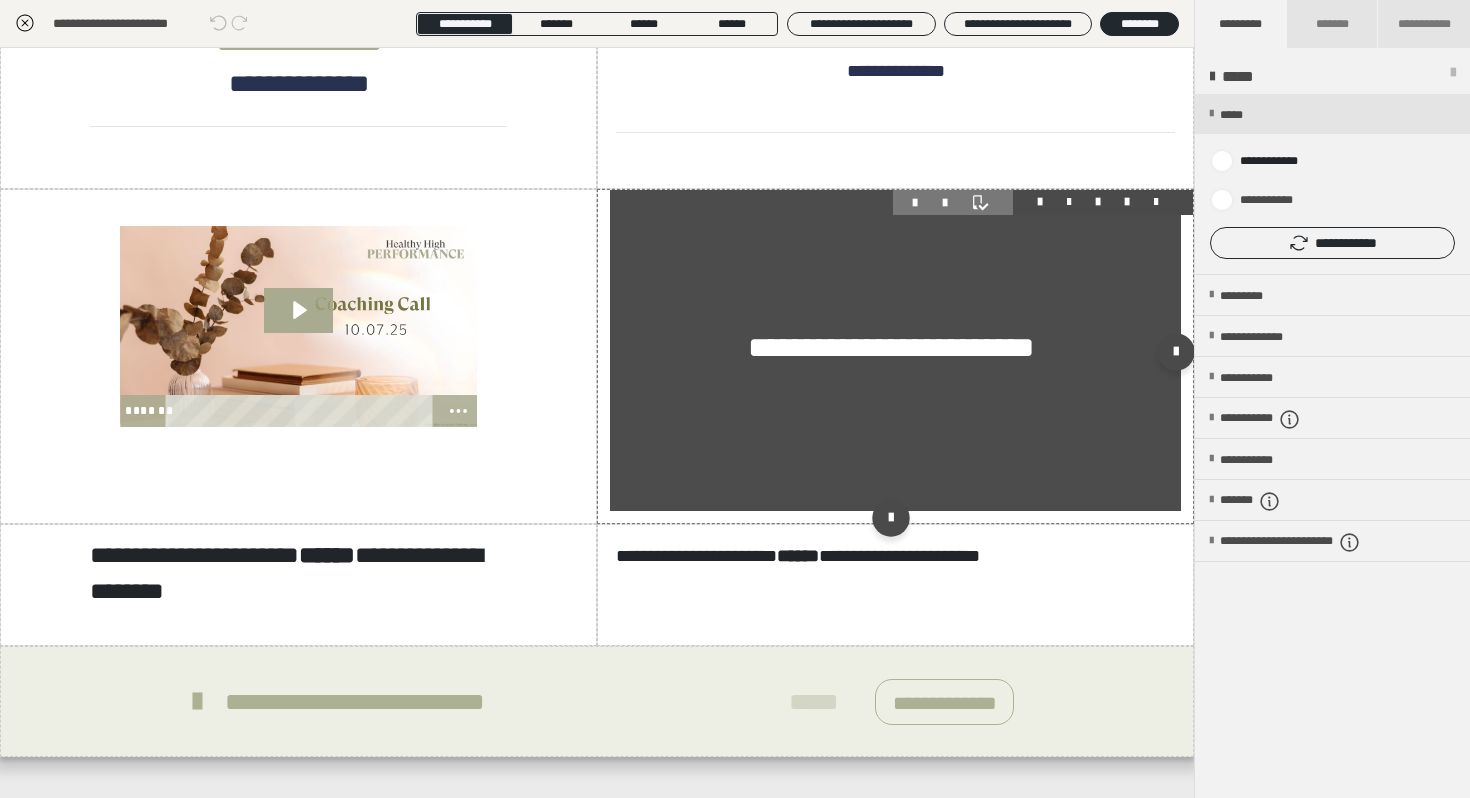 click on "**********" at bounding box center (895, 350) 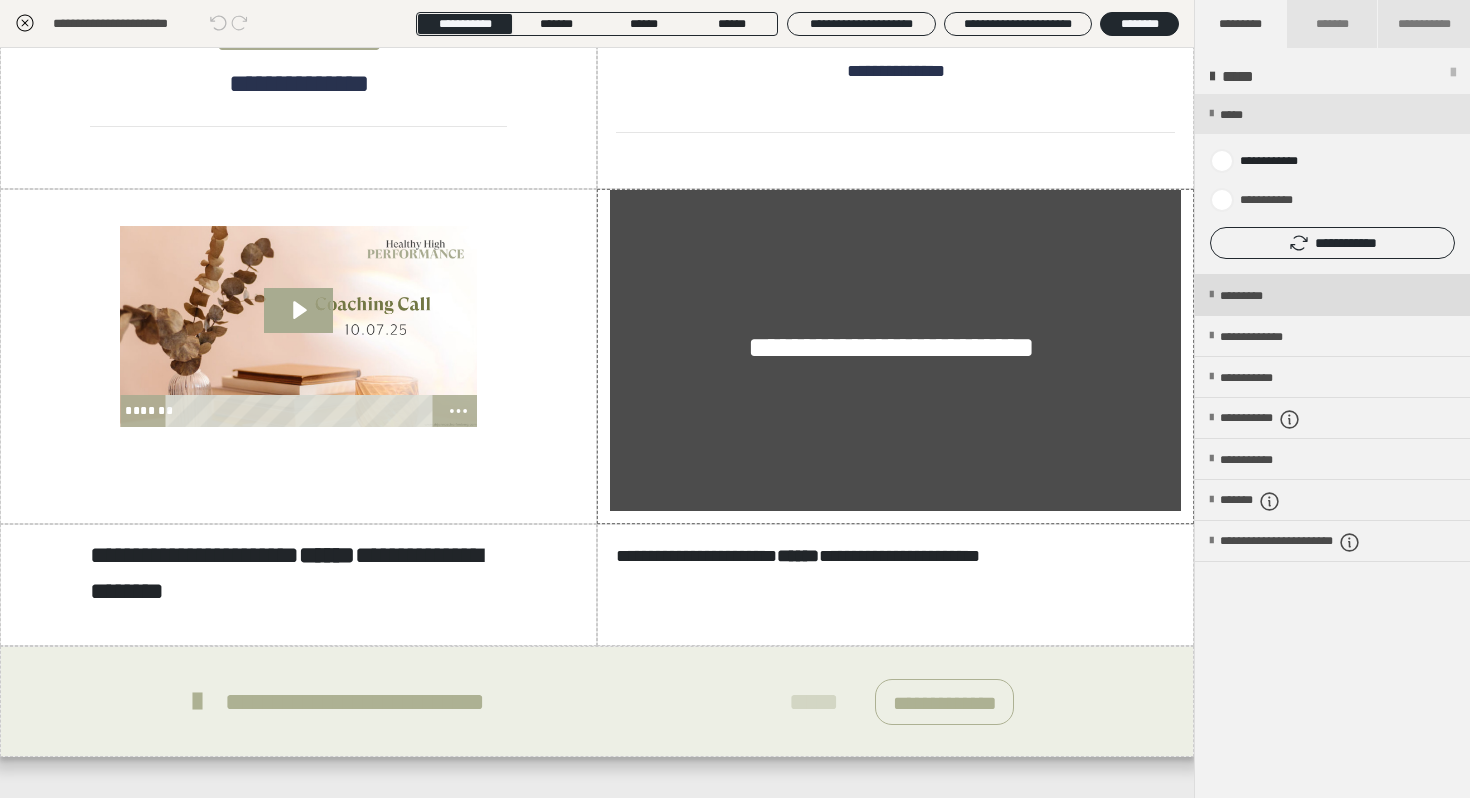 click on "*********" at bounding box center (1258, 296) 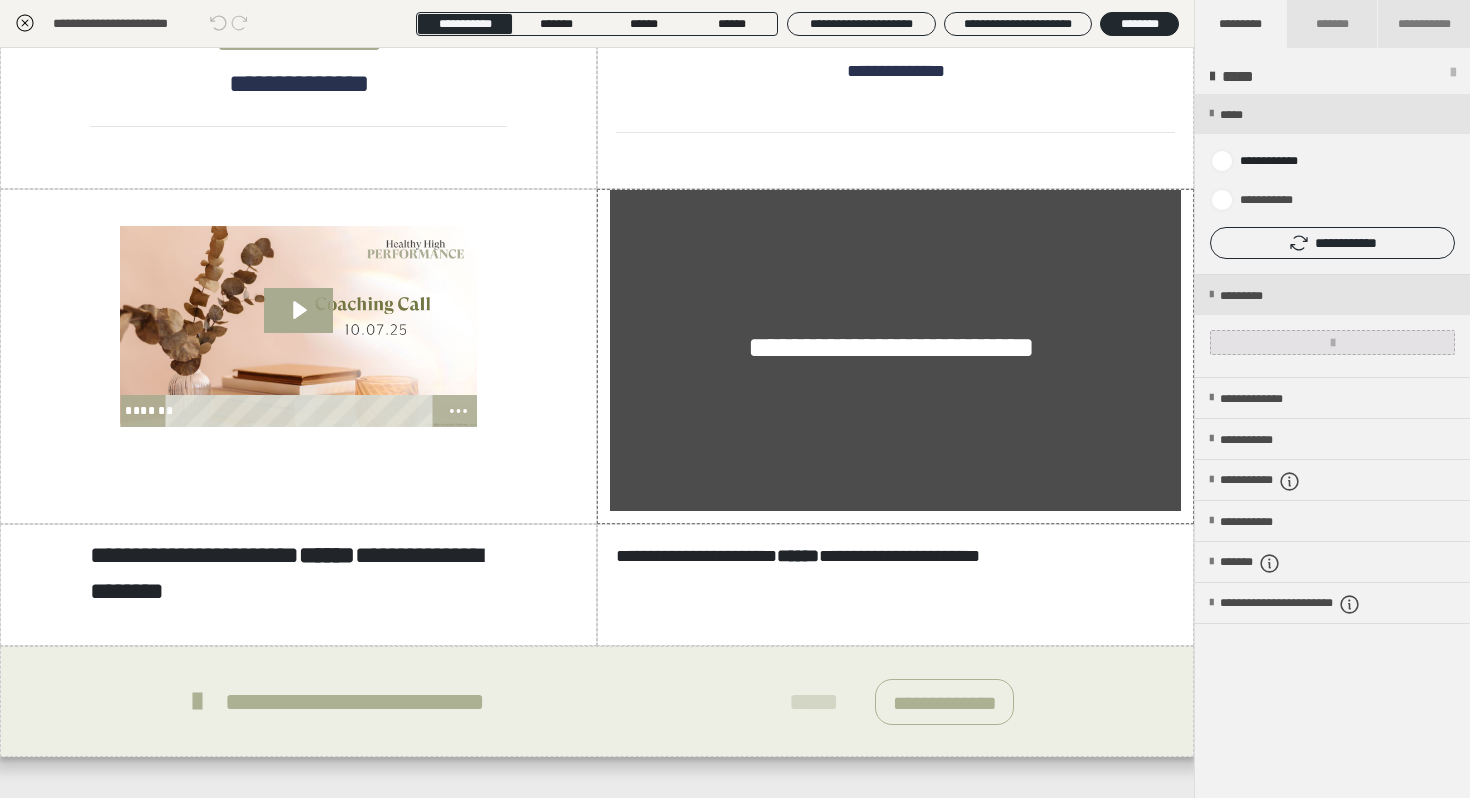 click at bounding box center [1332, 342] 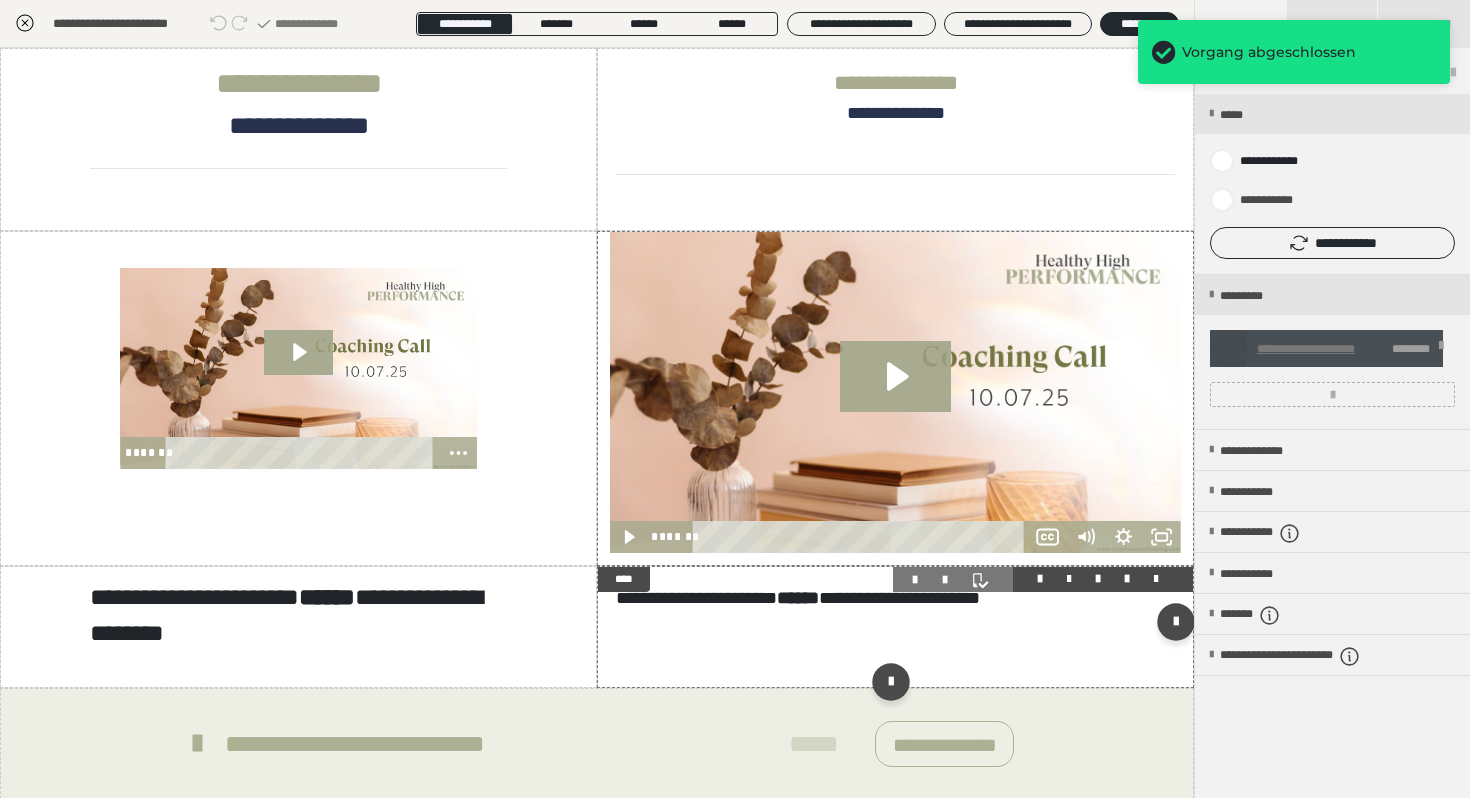 scroll, scrollTop: 71, scrollLeft: 0, axis: vertical 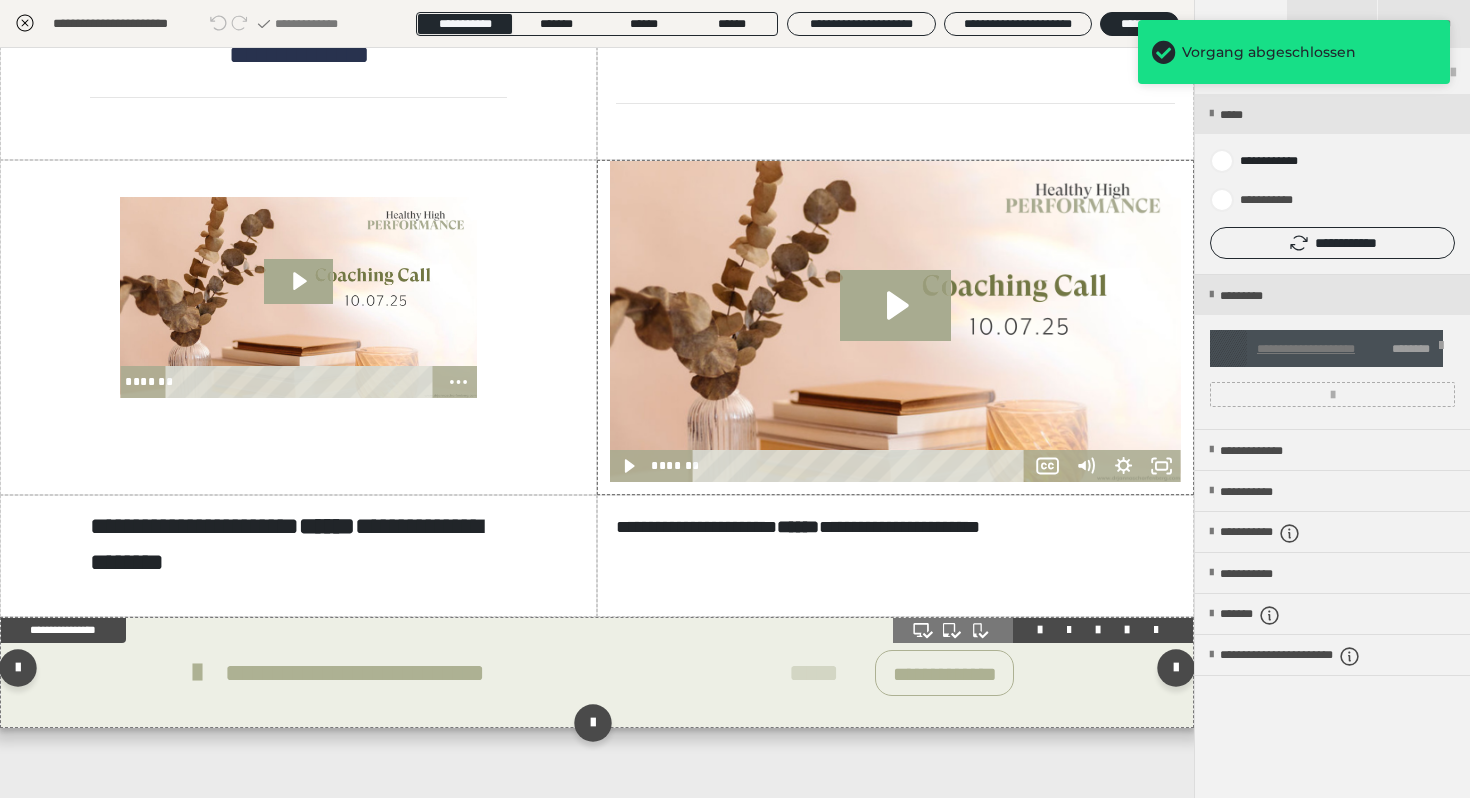 click on "**********" at bounding box center (540, 673) 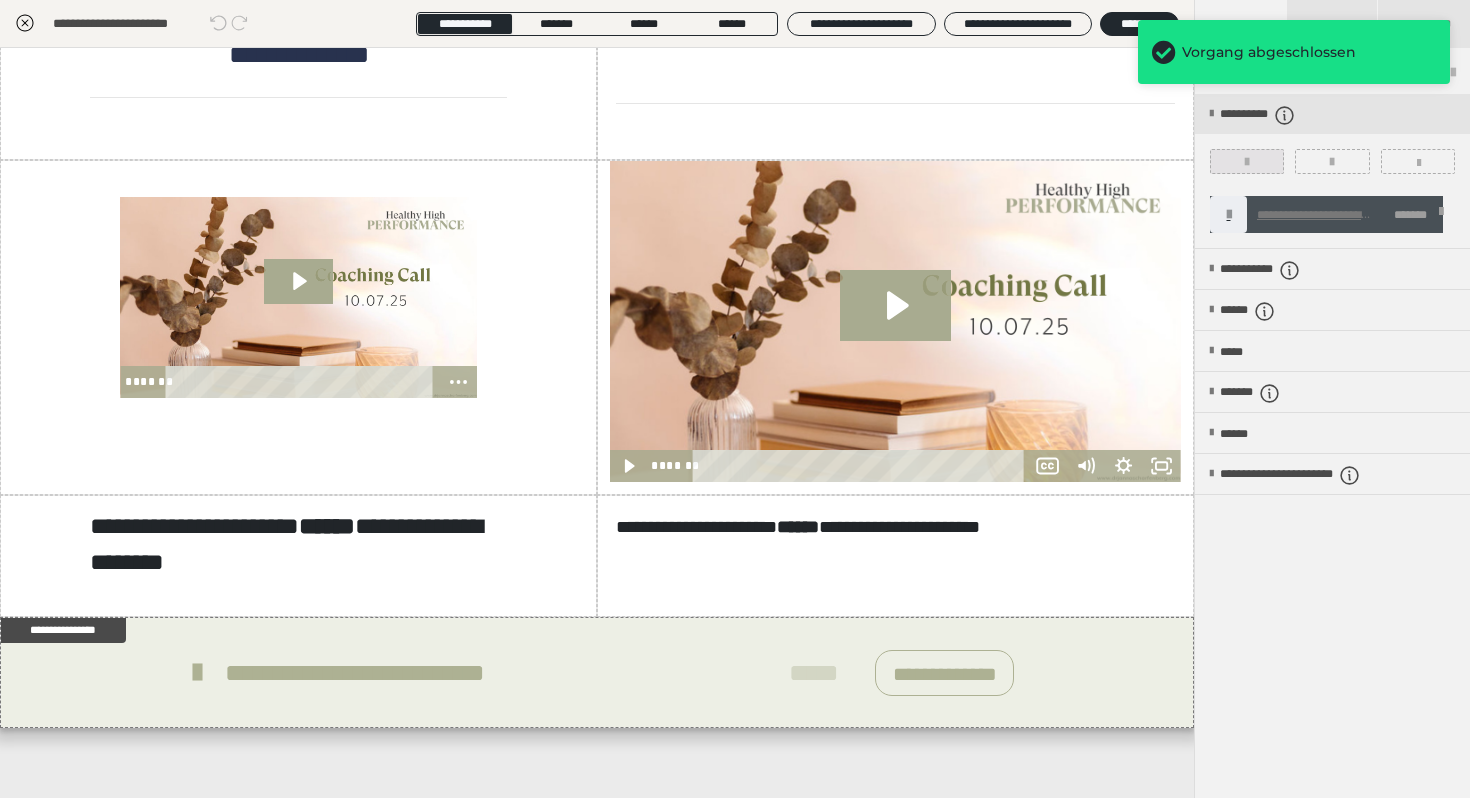 click at bounding box center [1247, 161] 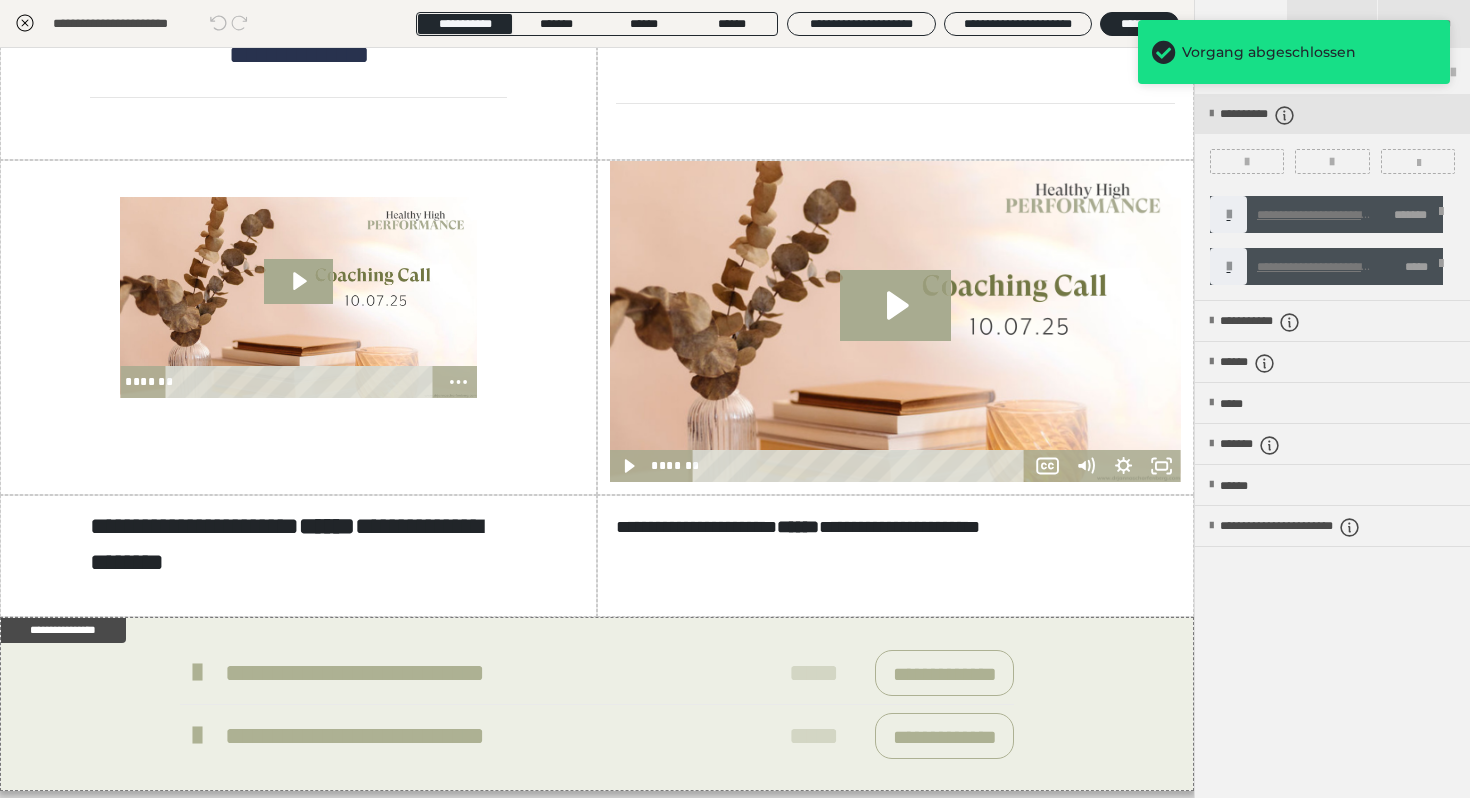click at bounding box center [1441, 215] 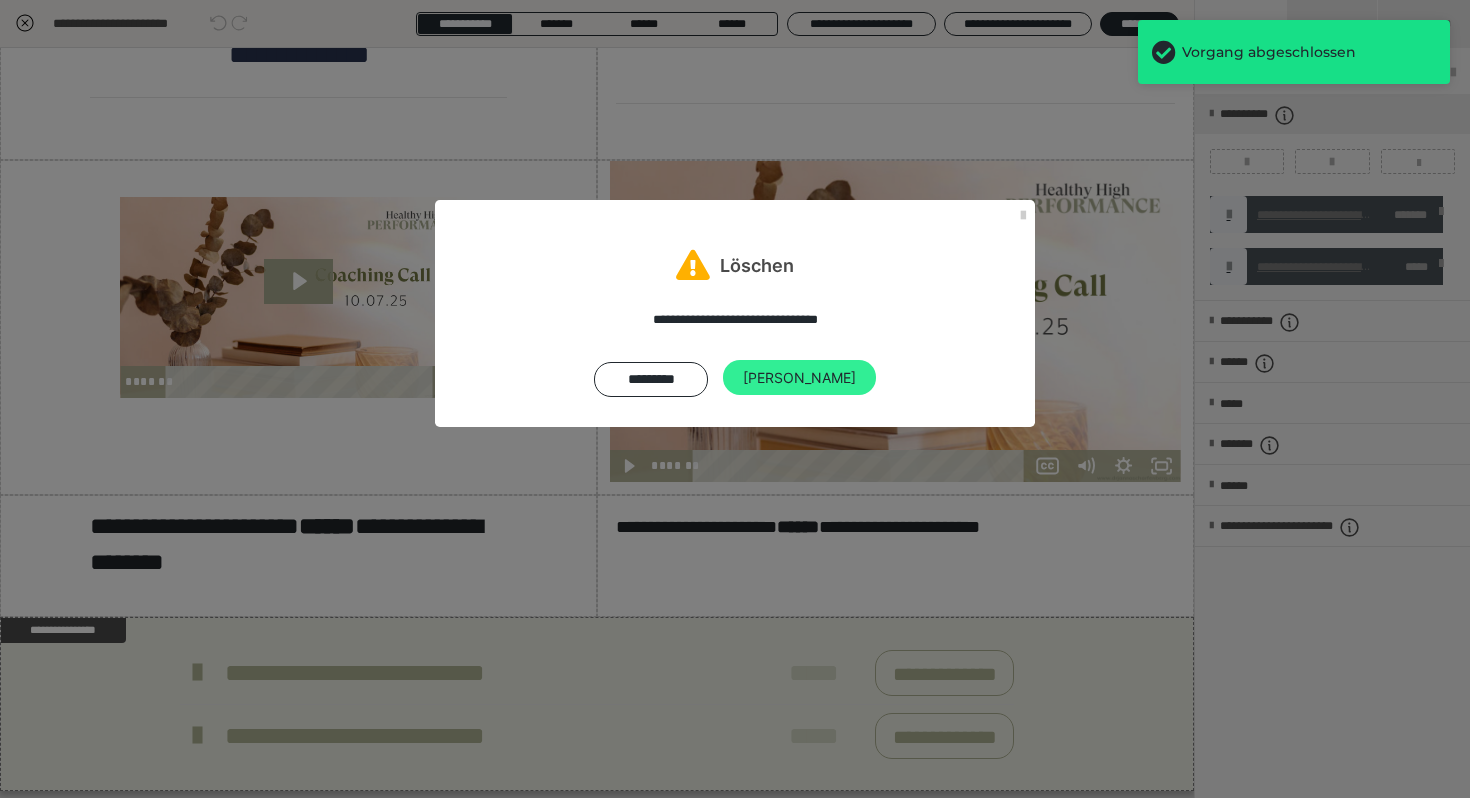 click on "[PERSON_NAME]" at bounding box center (799, 378) 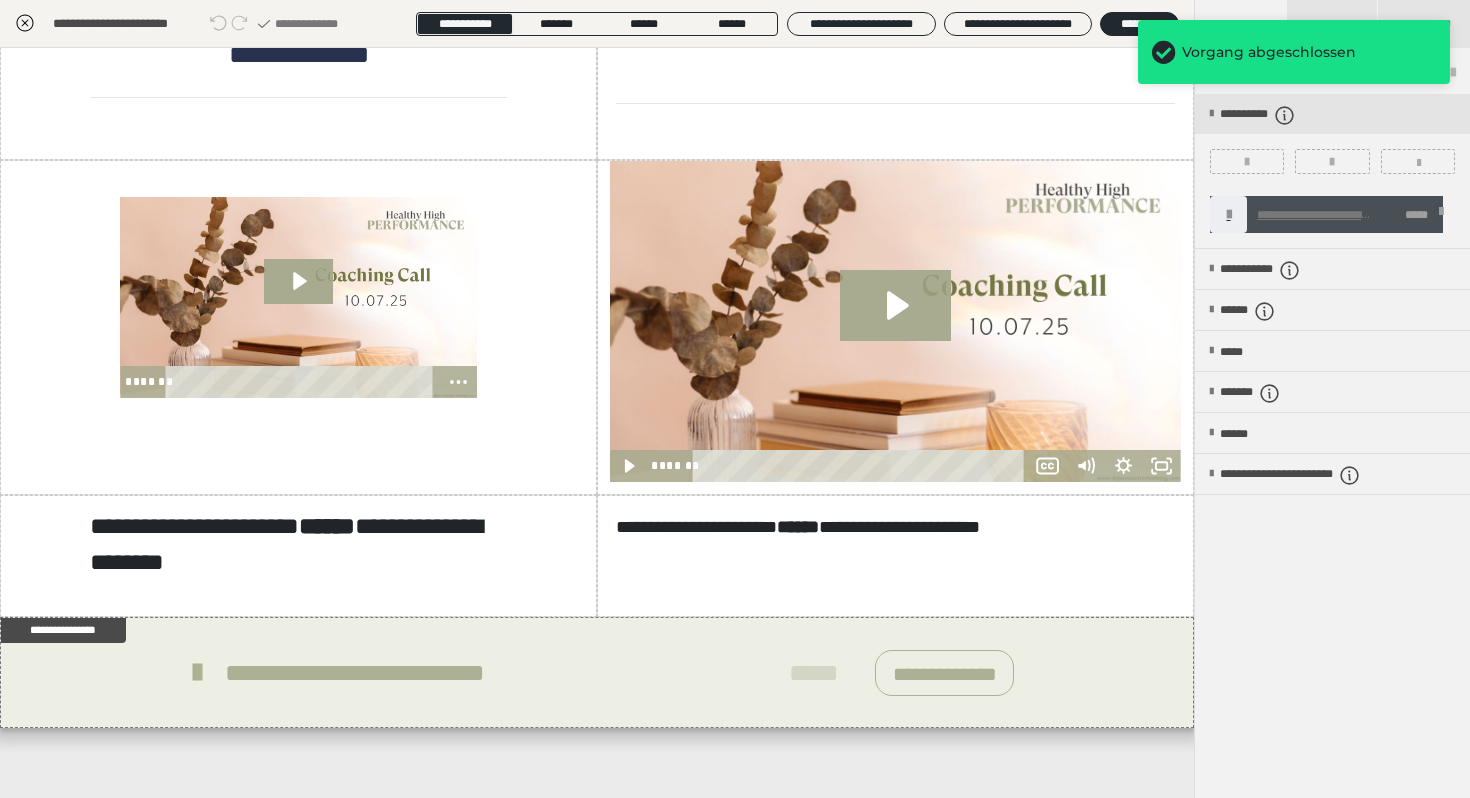 click 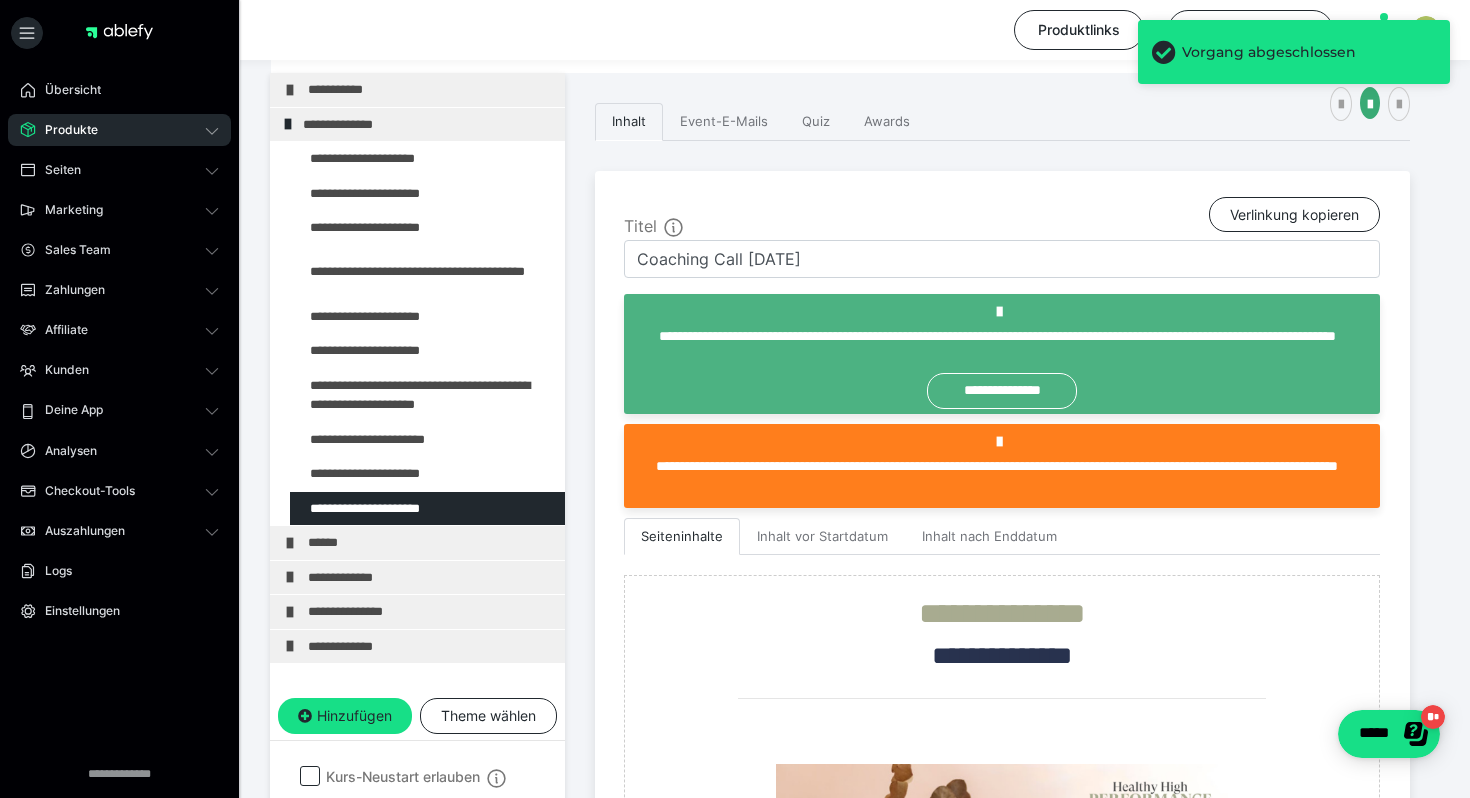 scroll, scrollTop: 305, scrollLeft: 0, axis: vertical 